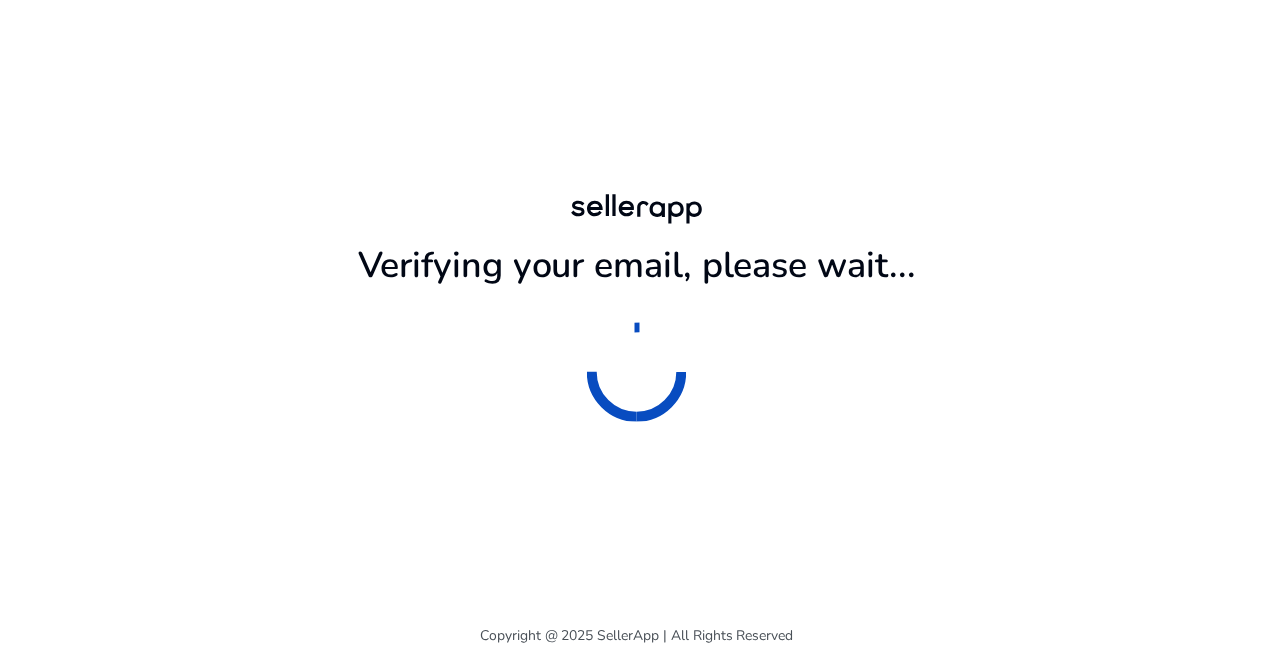 scroll, scrollTop: 0, scrollLeft: 0, axis: both 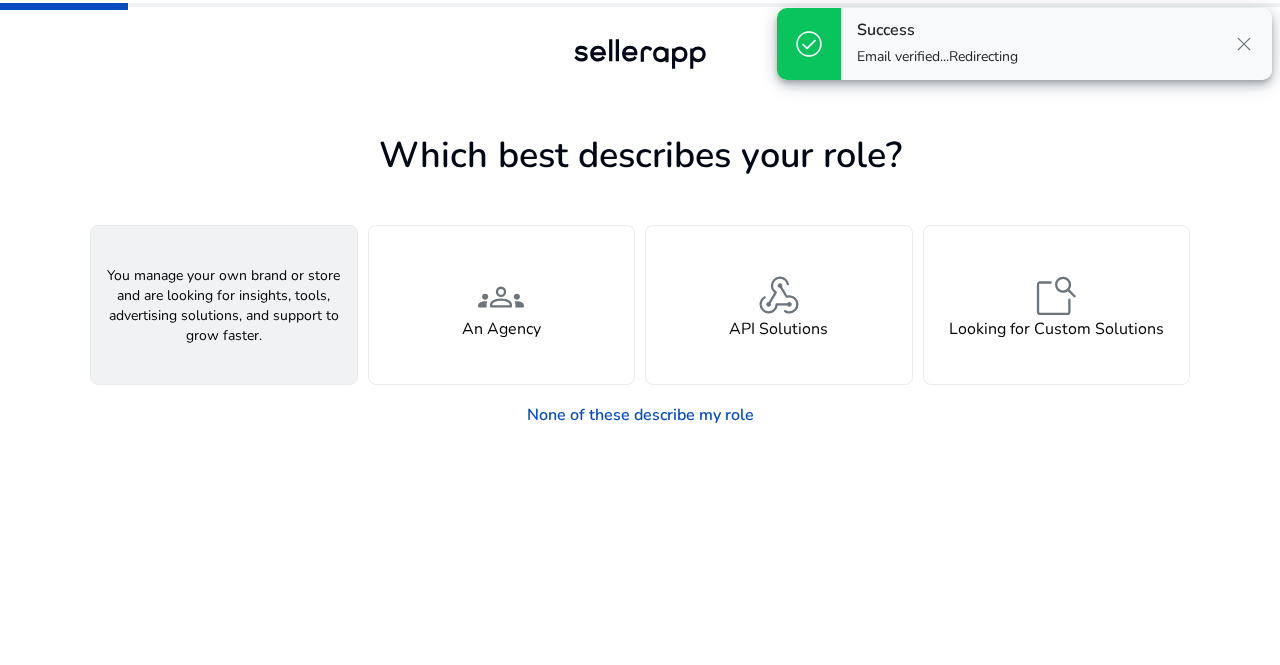 click on "person" 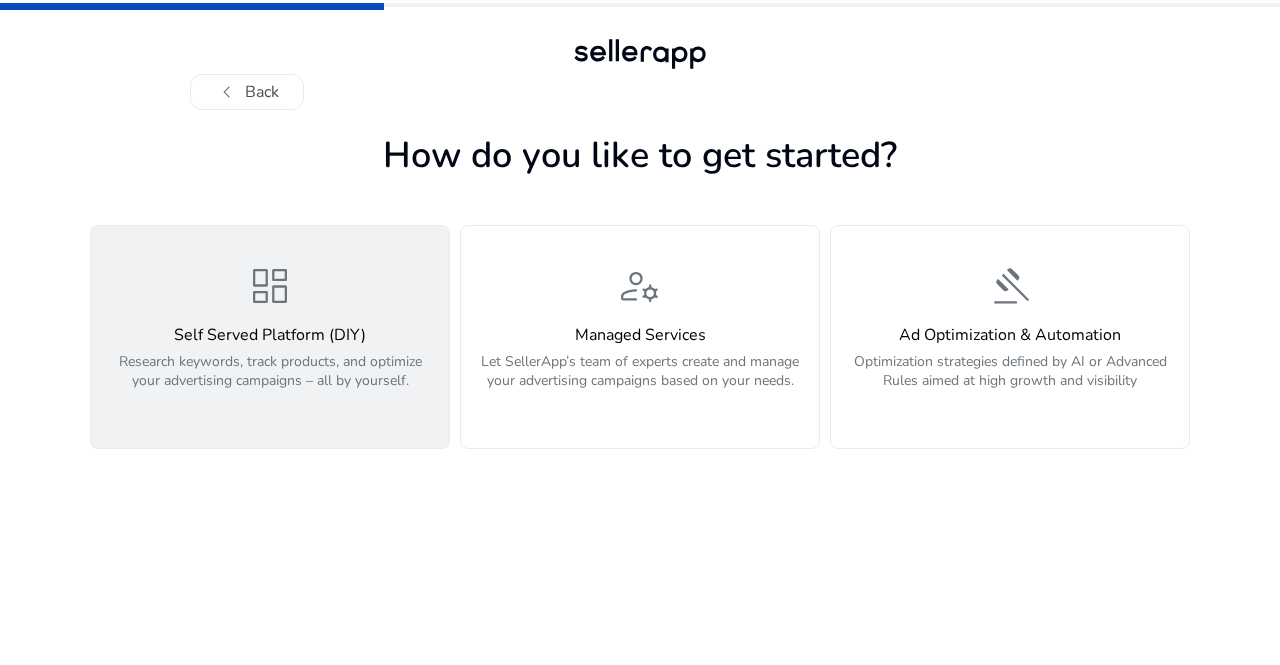 click on "Research keywords, track products, and optimize your advertising campaigns – all by yourself." 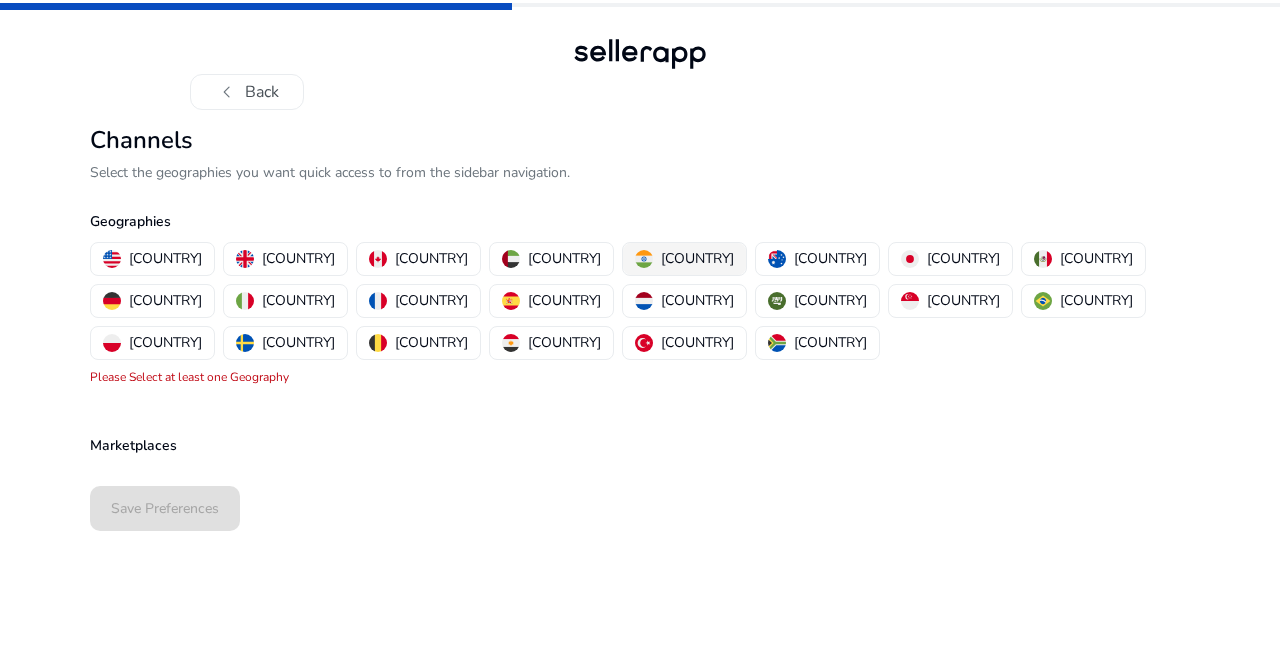 click on "[COUNTRY]" at bounding box center (697, 258) 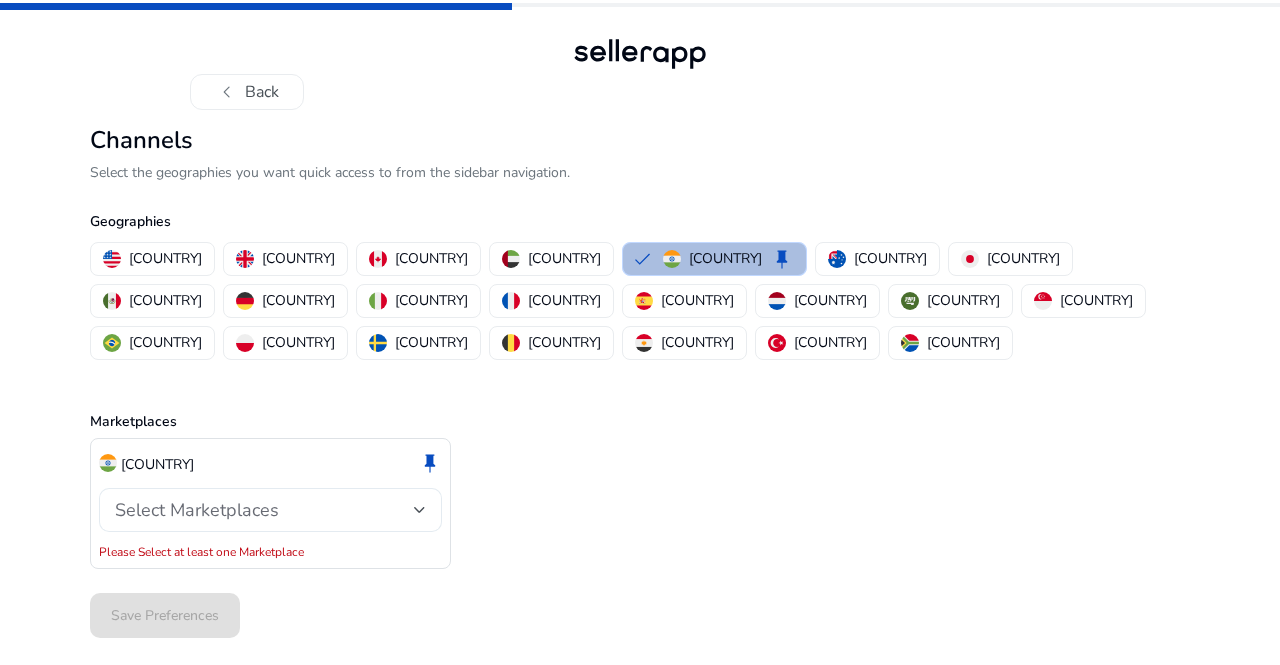 click on "Select Marketplaces" at bounding box center [197, 510] 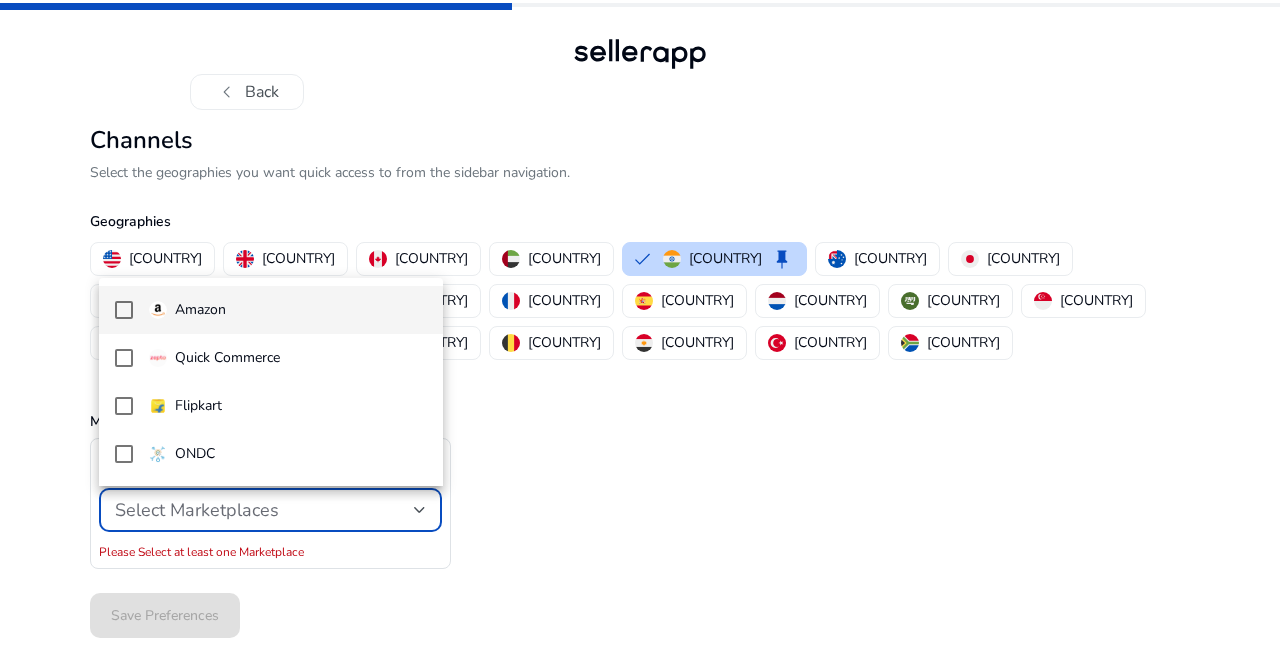 click at bounding box center (124, 310) 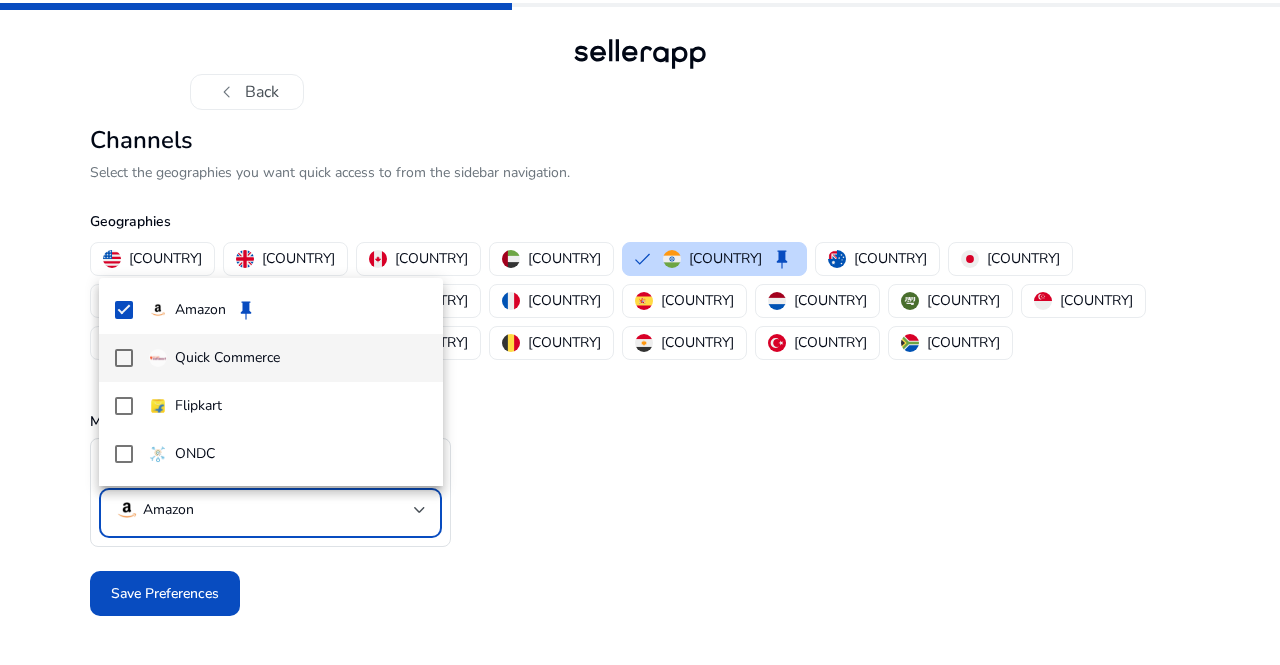 click at bounding box center (124, 358) 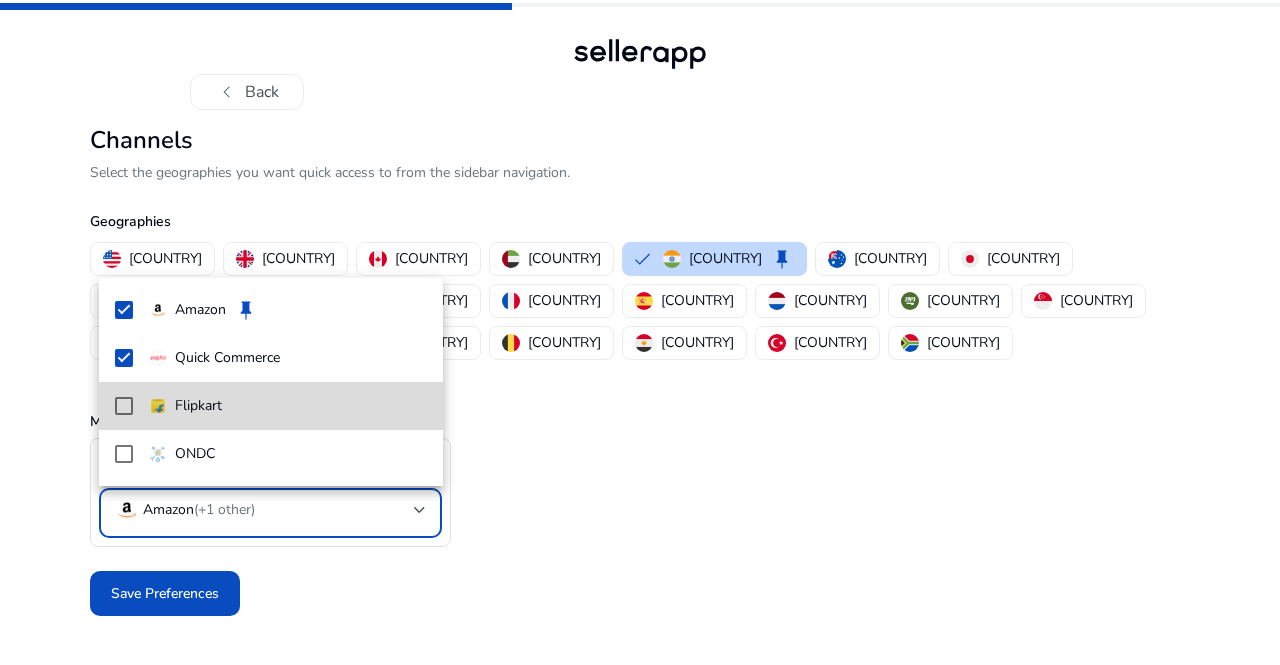 click at bounding box center (124, 406) 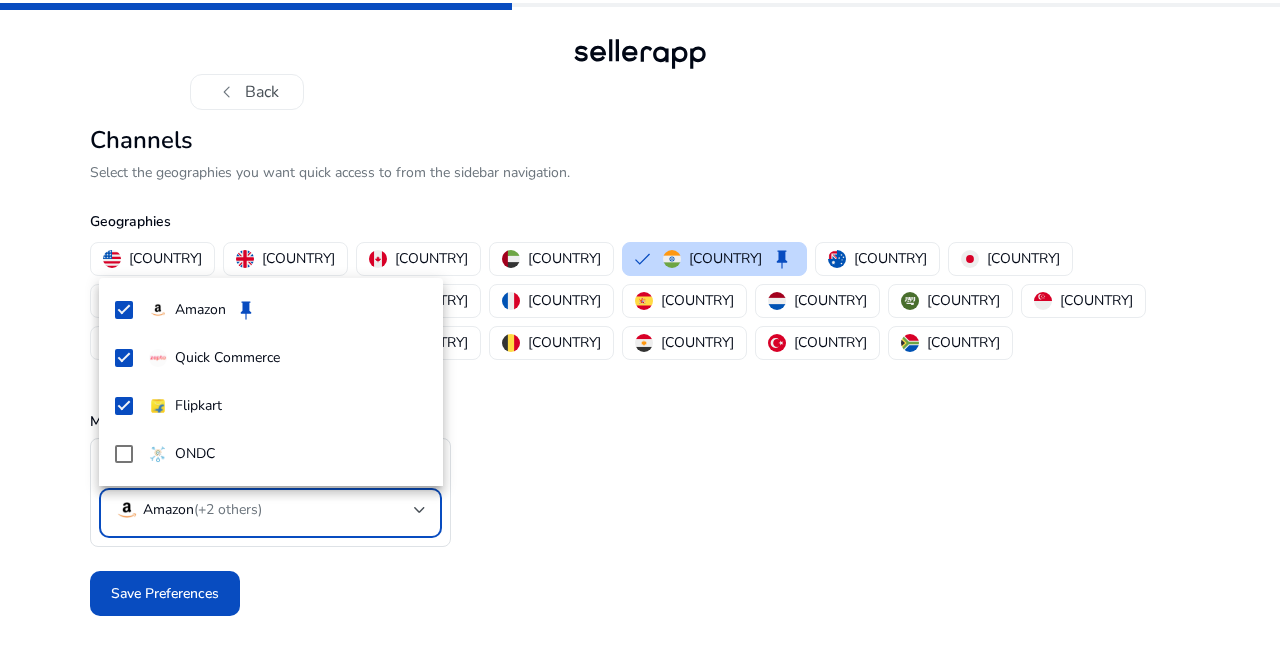 click at bounding box center (640, 332) 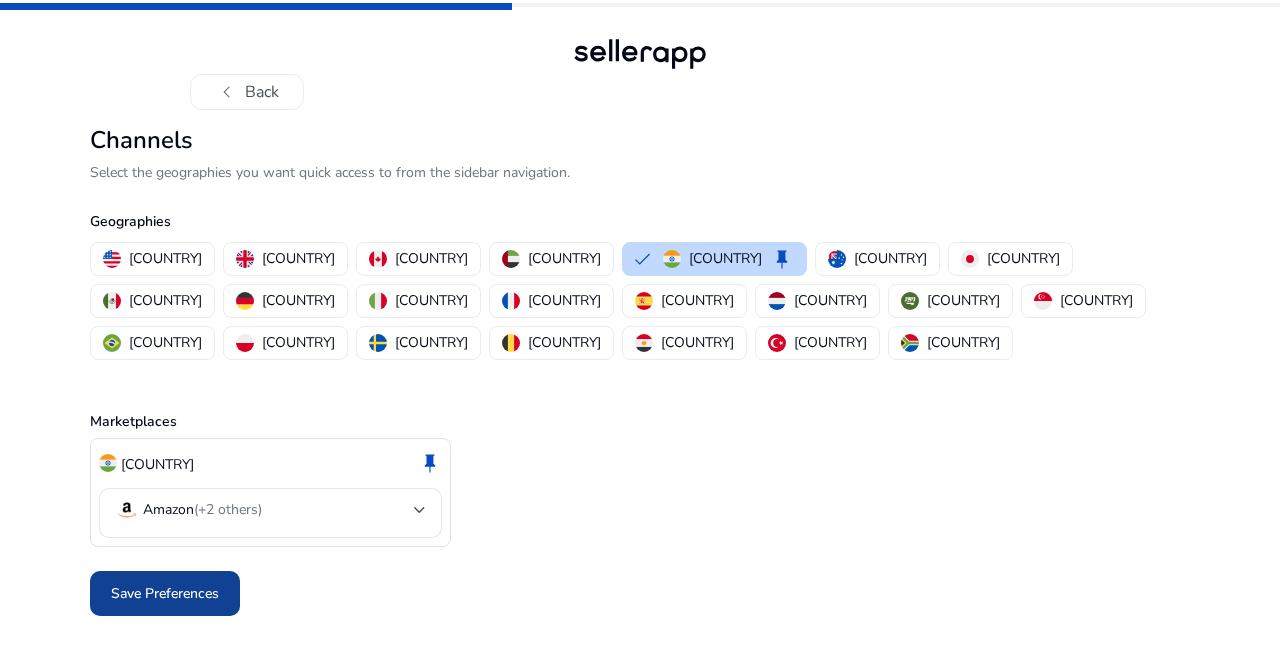 click on "Save Preferences" 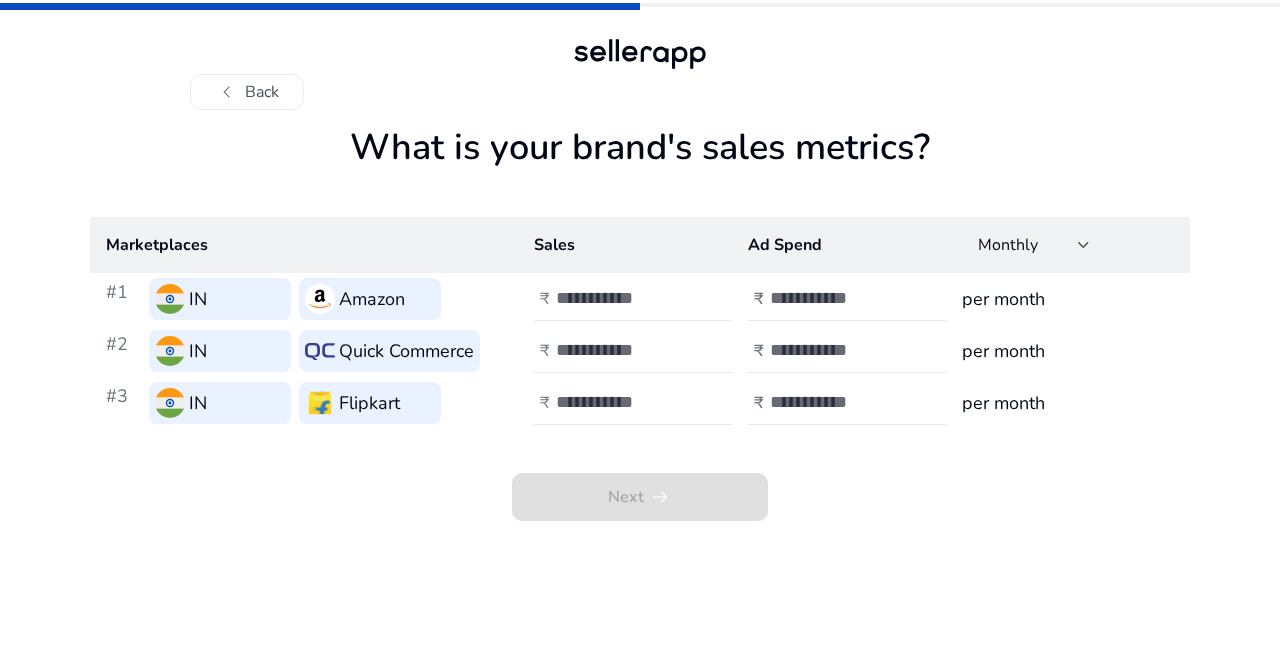 click at bounding box center (623, 298) 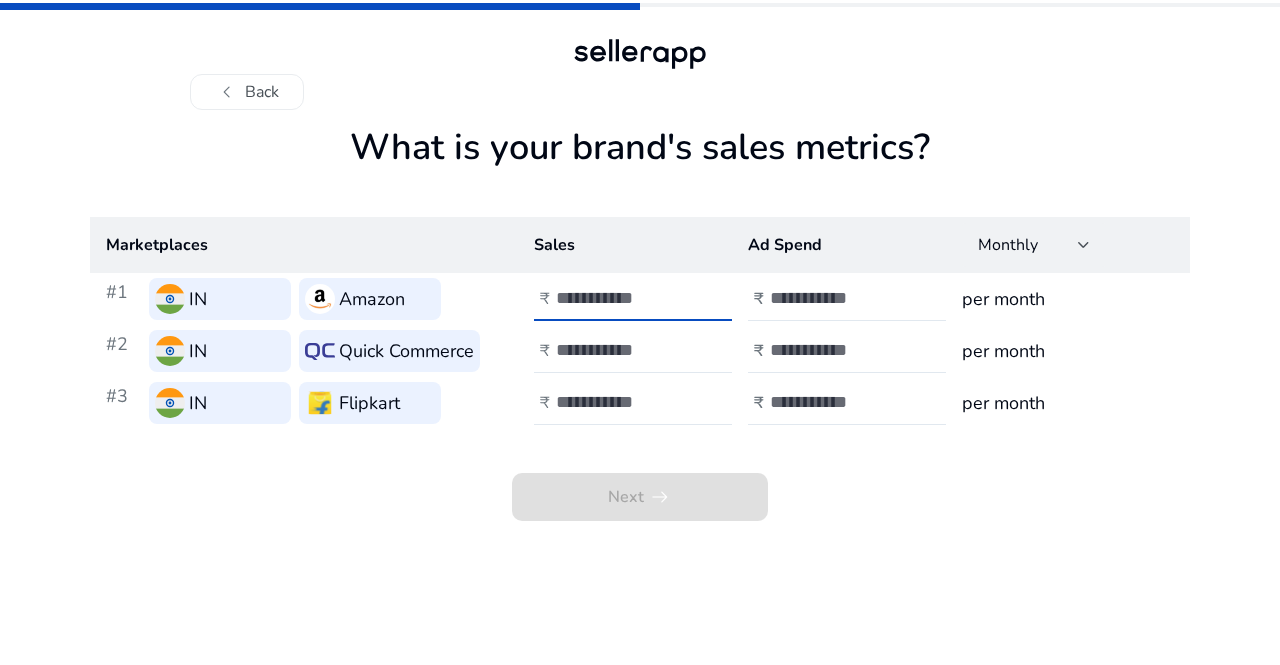 click at bounding box center [623, 298] 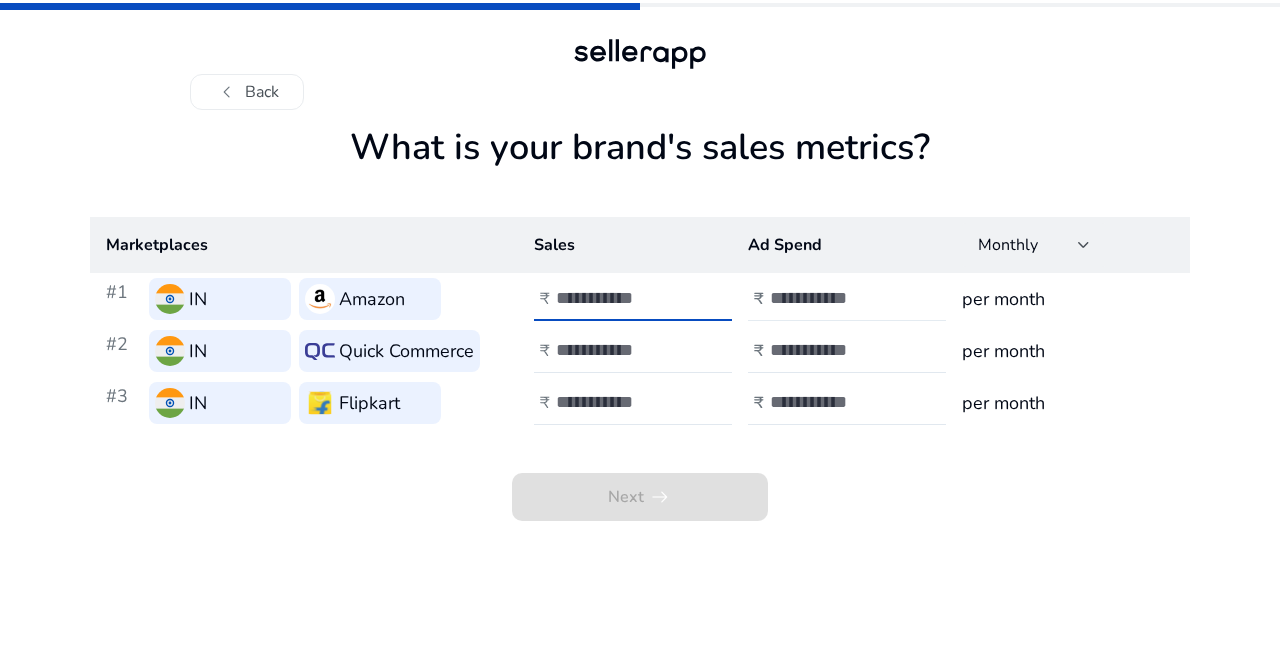 type on "*********" 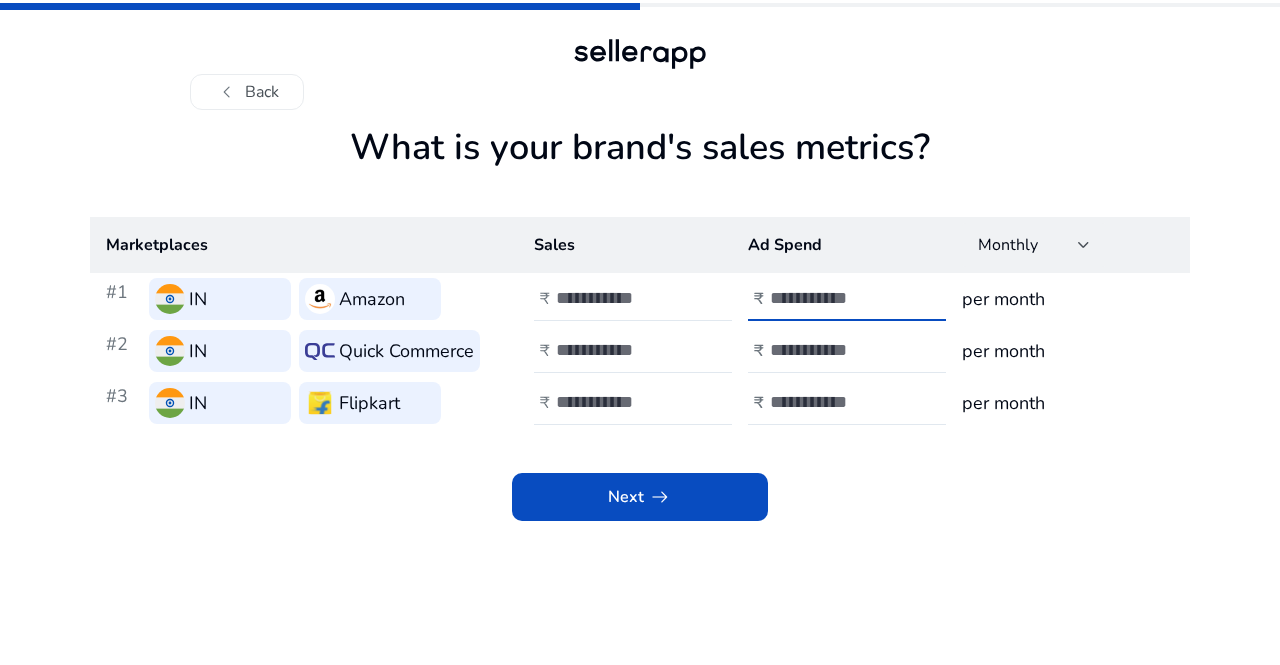 type on "*******" 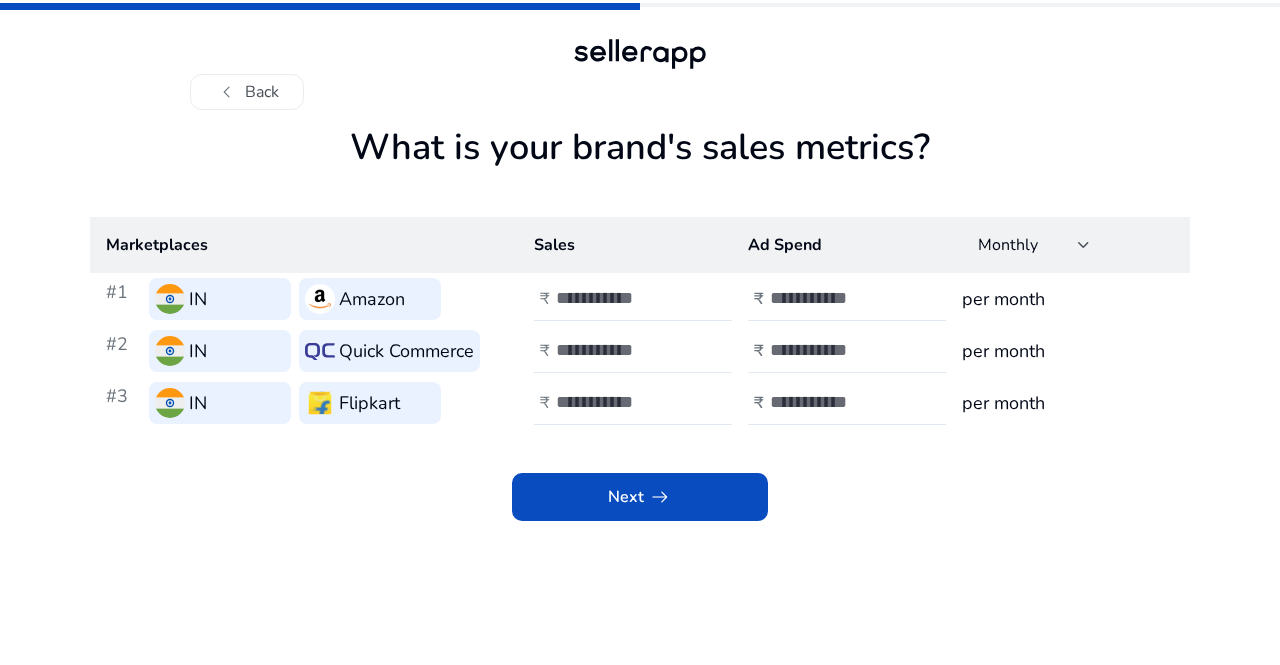 click on "chevron_left   Back   What is your brand's sales metrics?  Marketplaces Sales Ad Spend Monthly  #1   IN   Amazon   ₹  *********  ₹  ******* per month  #2   IN   Quick Commerce   ₹   ₹  per month  #3   IN   Flipkart   ₹   ₹  per month  Next   arrow_right_alt" 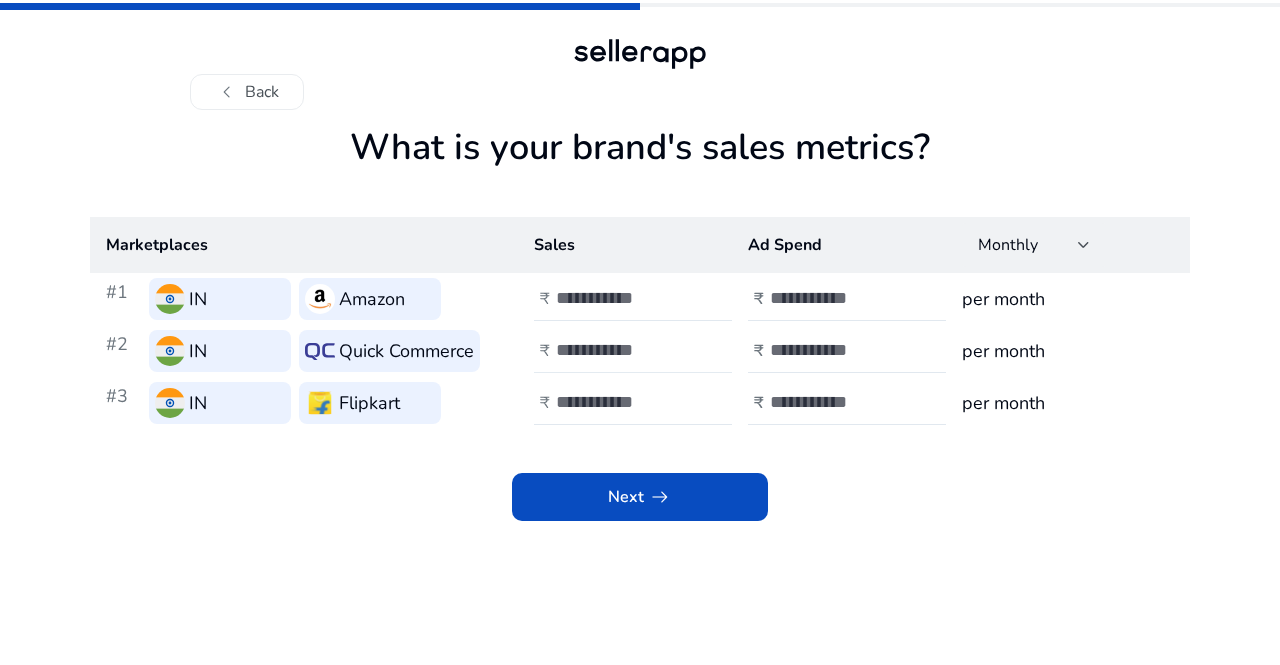 click 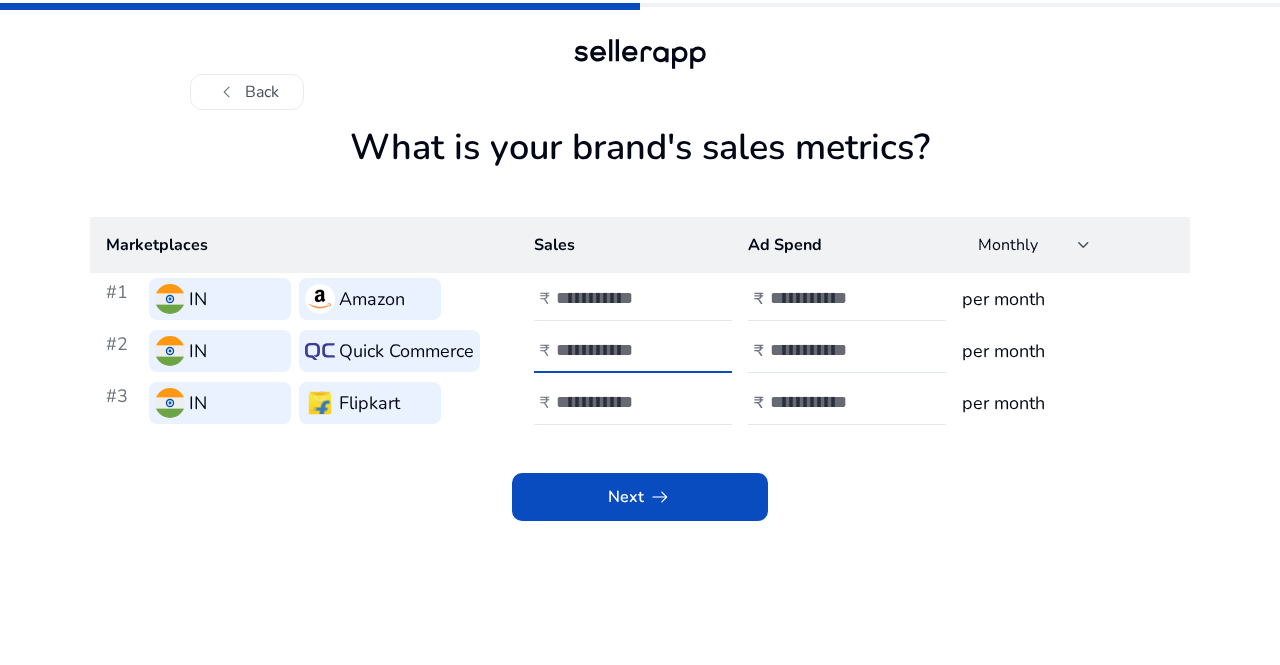 click at bounding box center [623, 350] 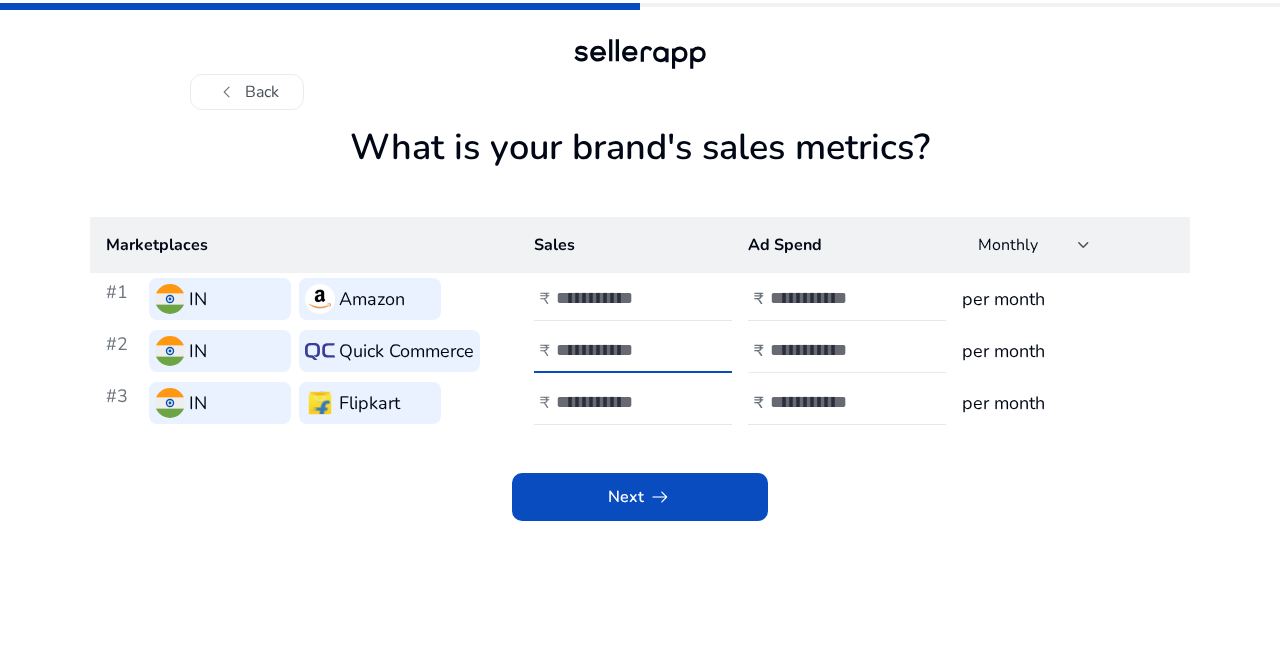 type on "*******" 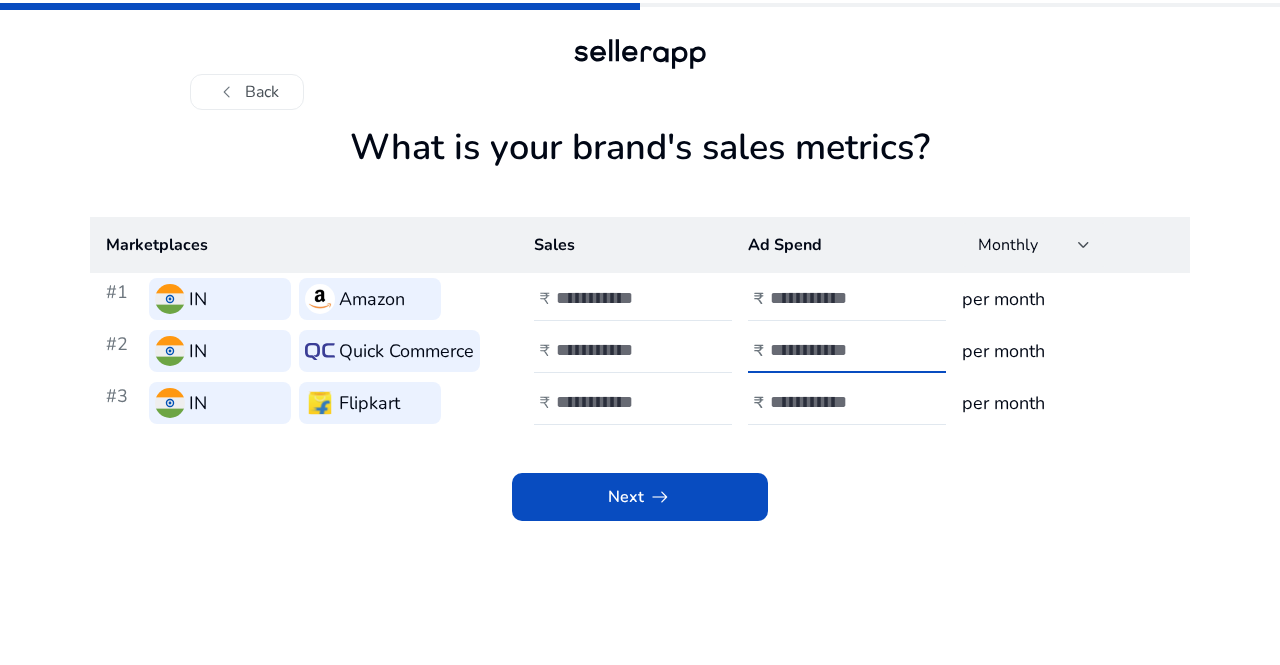 click at bounding box center (837, 350) 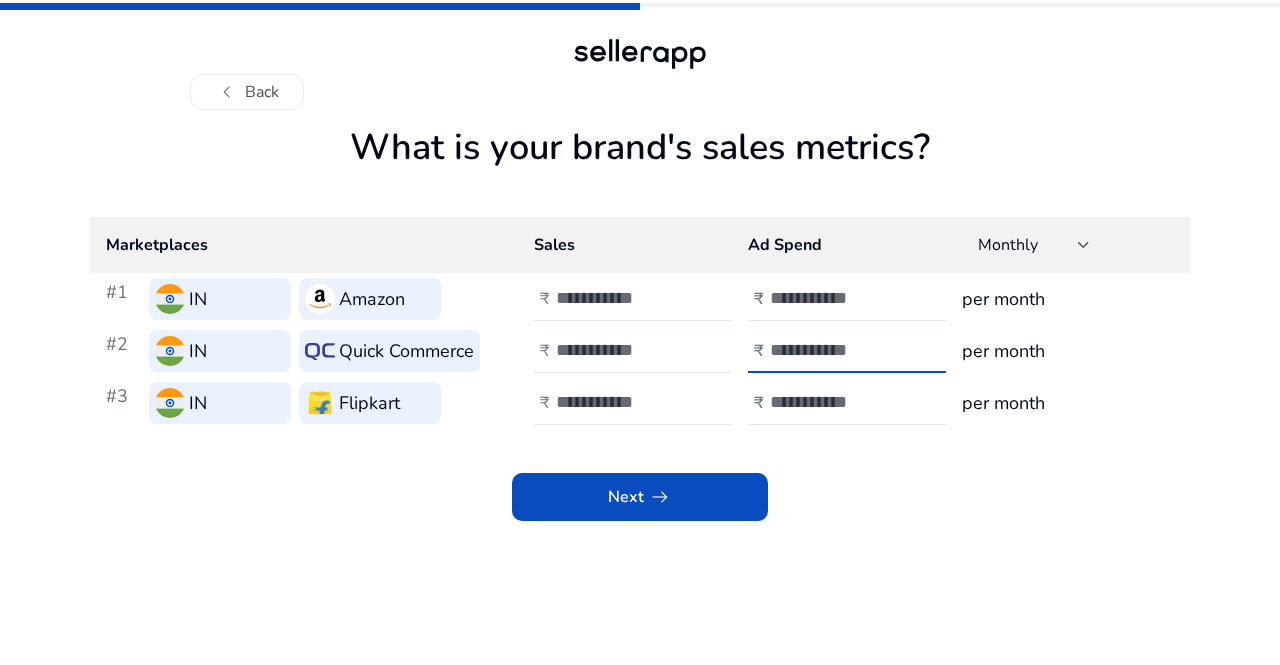 type on "******" 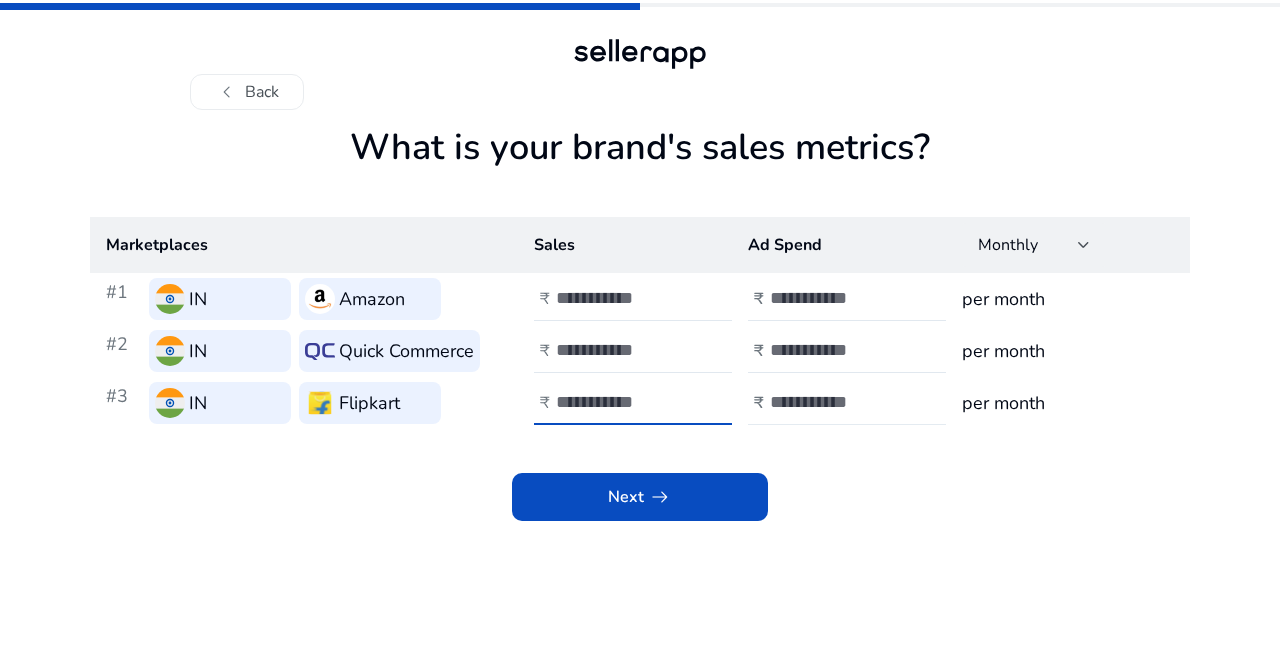 type on "*******" 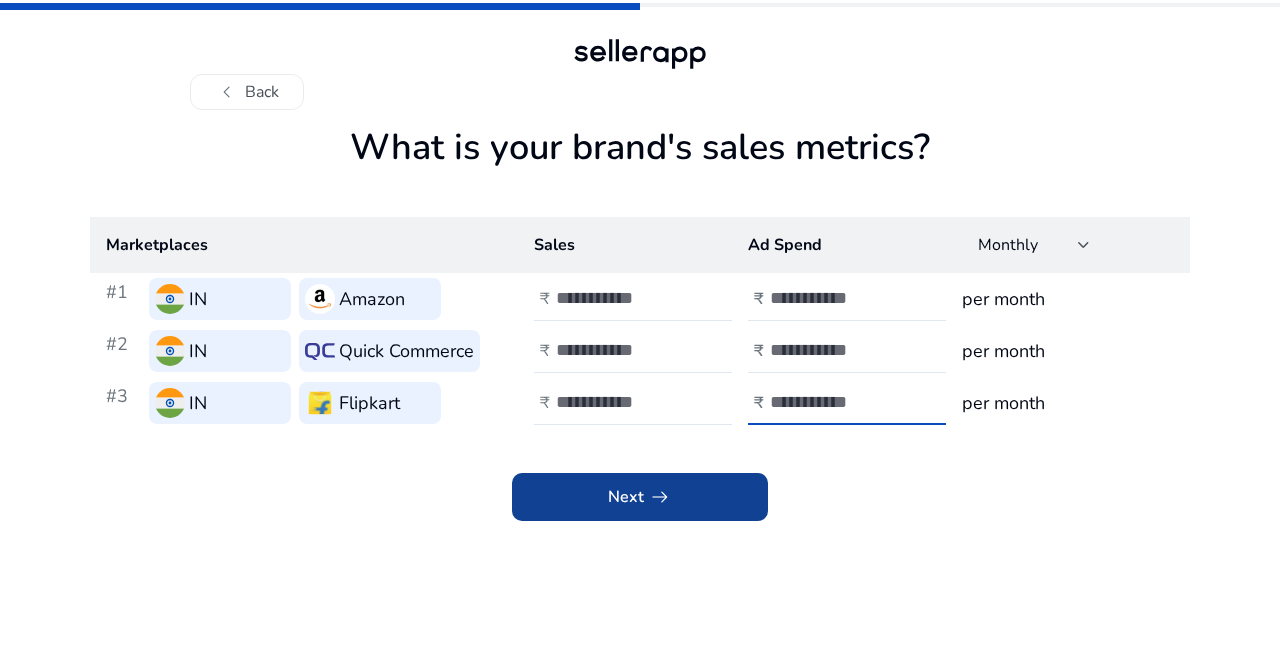 type on "******" 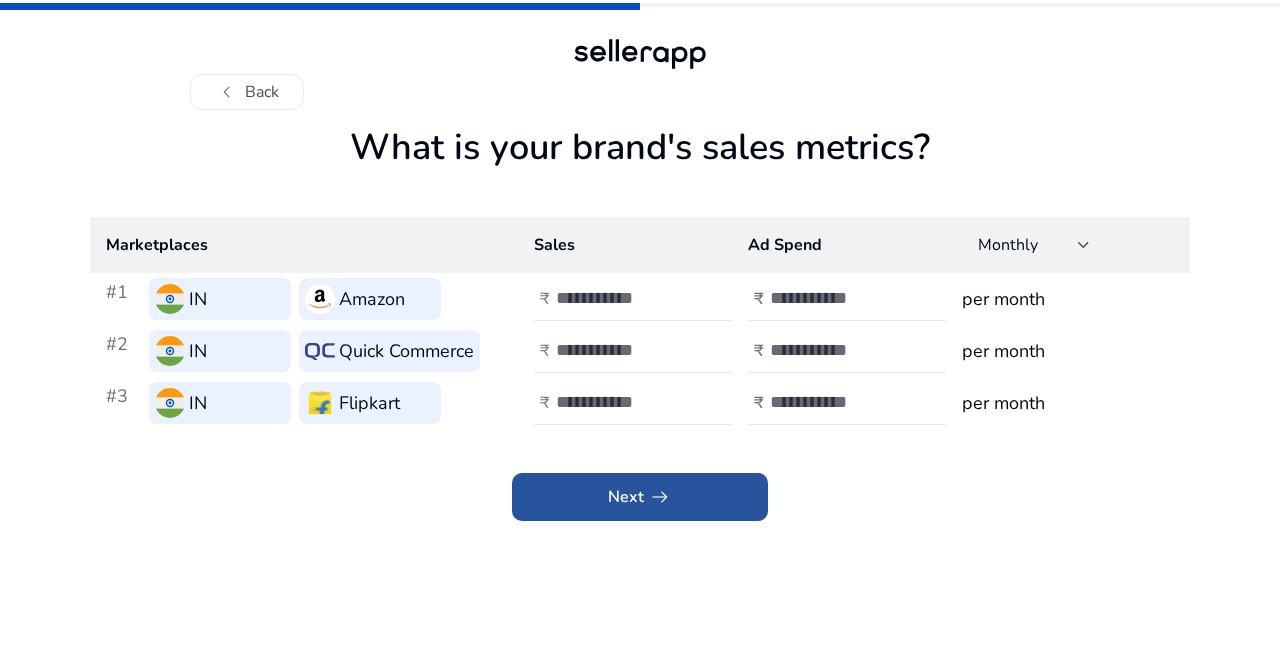 click 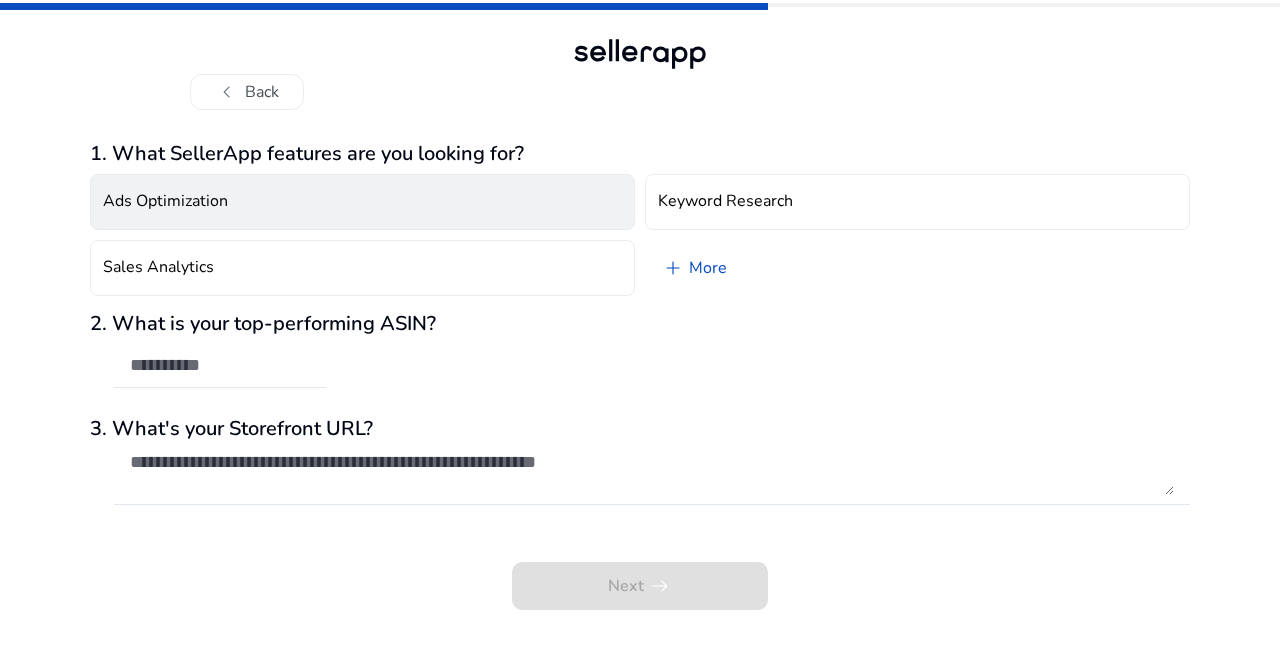 click on "Ads Optimization" 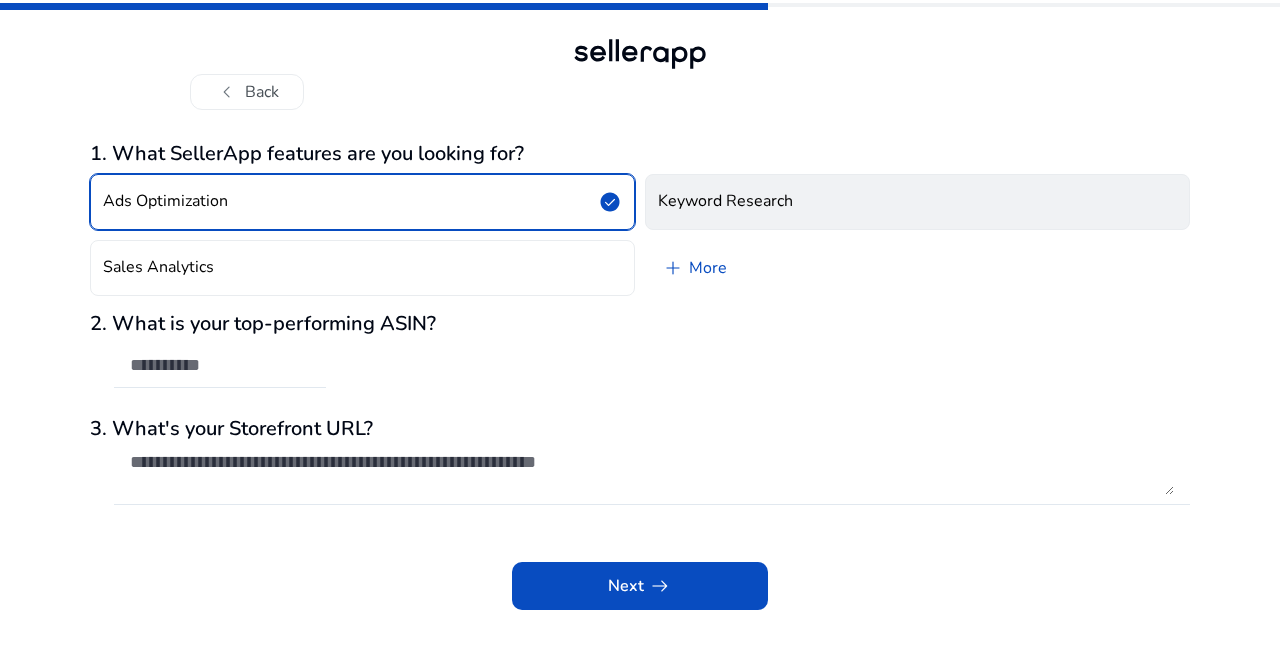click on "Keyword Research" 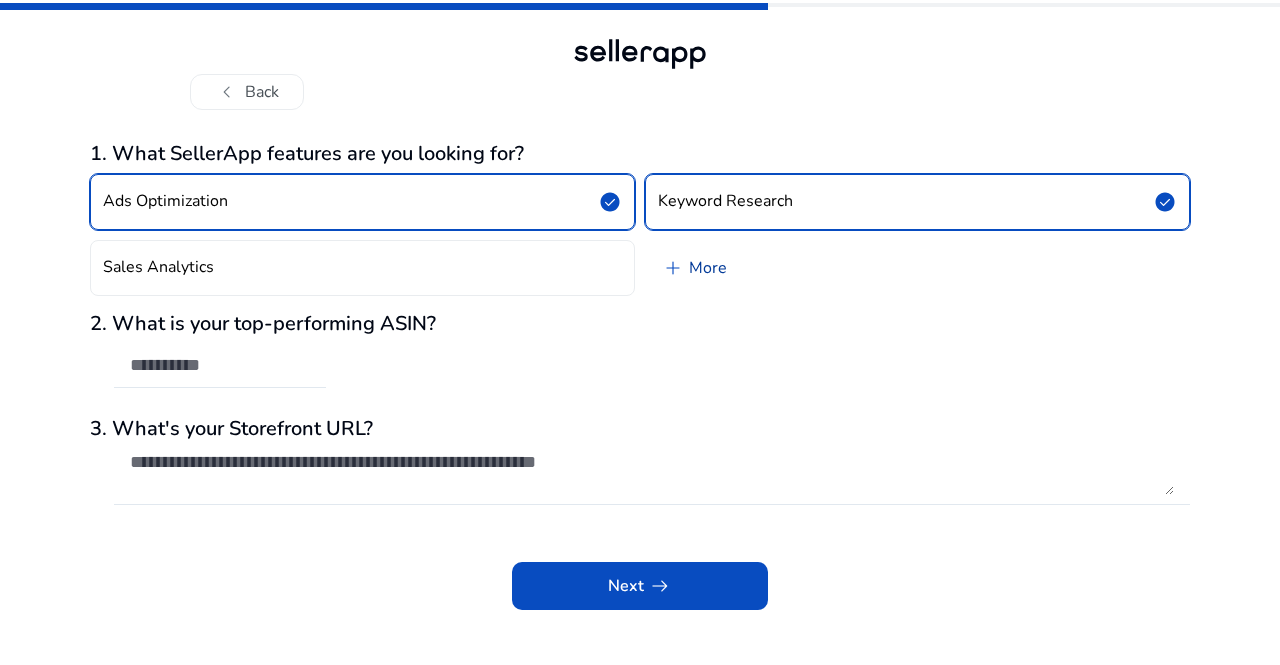 click on "add" 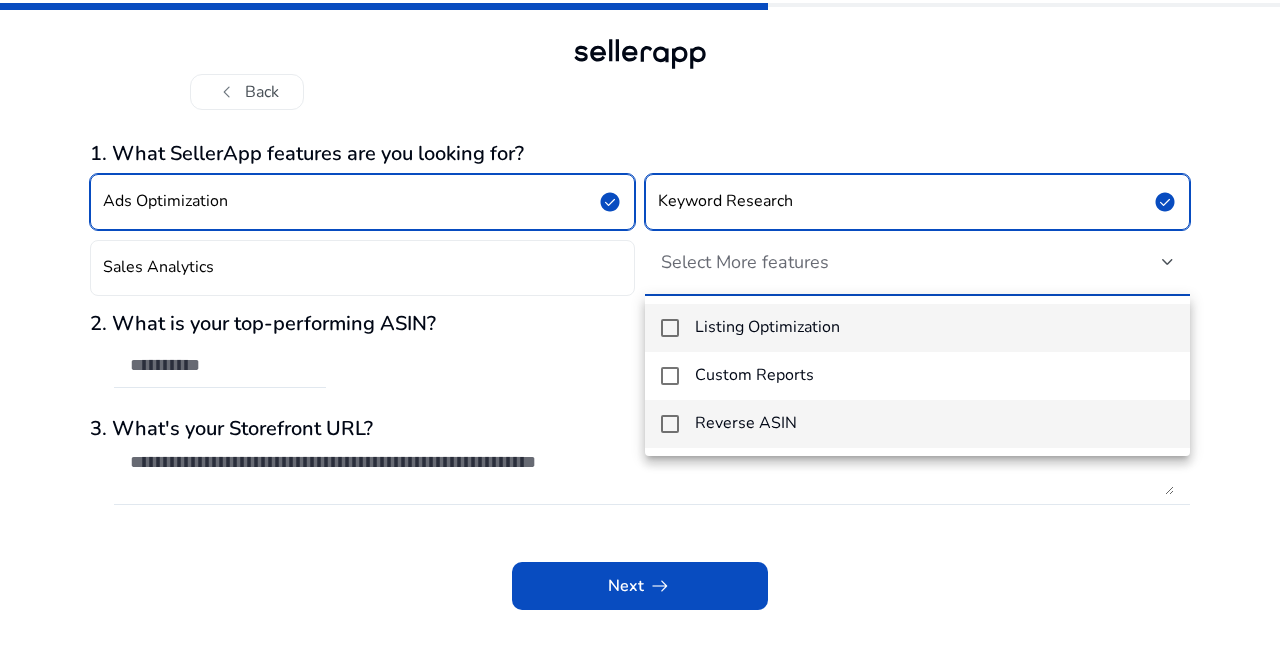 click on "Reverse ASIN" at bounding box center (746, 423) 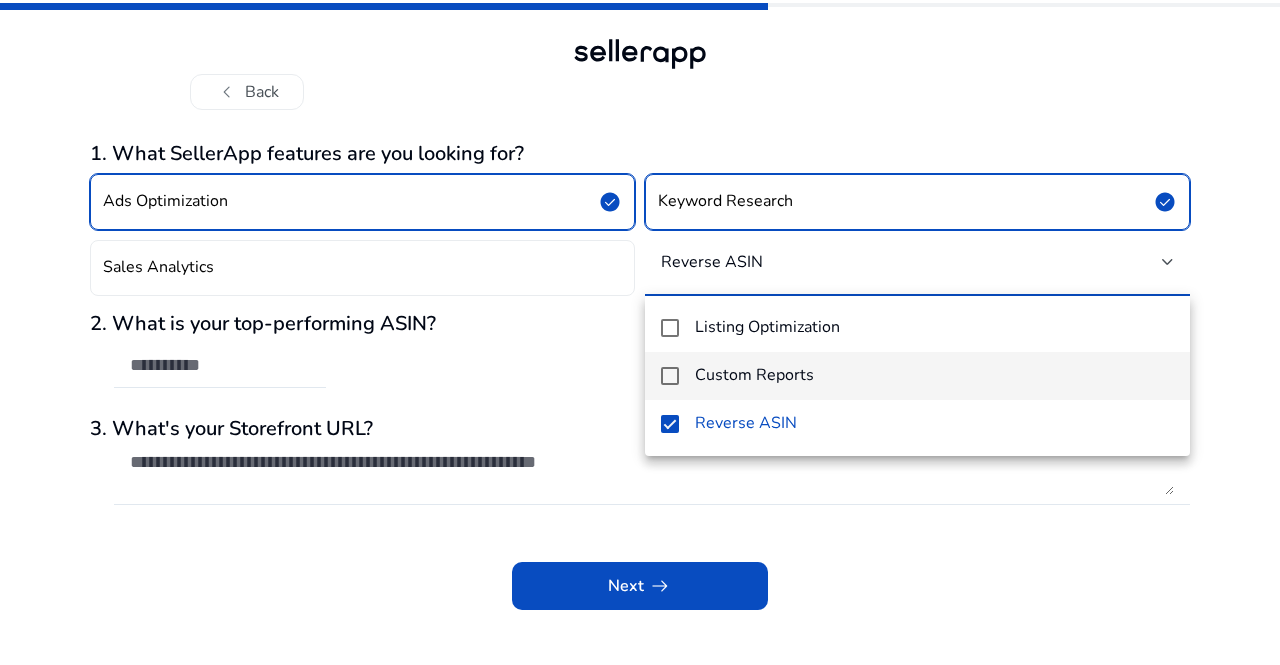 click on "Custom Reports" at bounding box center [917, 376] 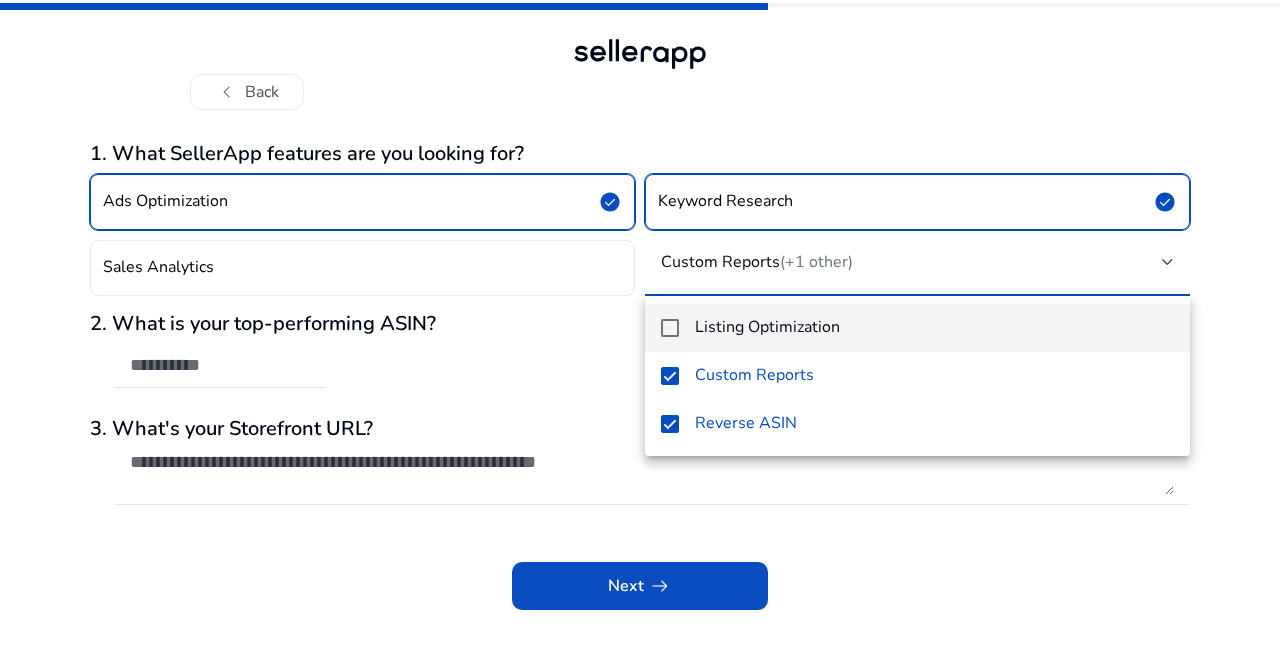 click on "Listing Optimization" at bounding box center (767, 327) 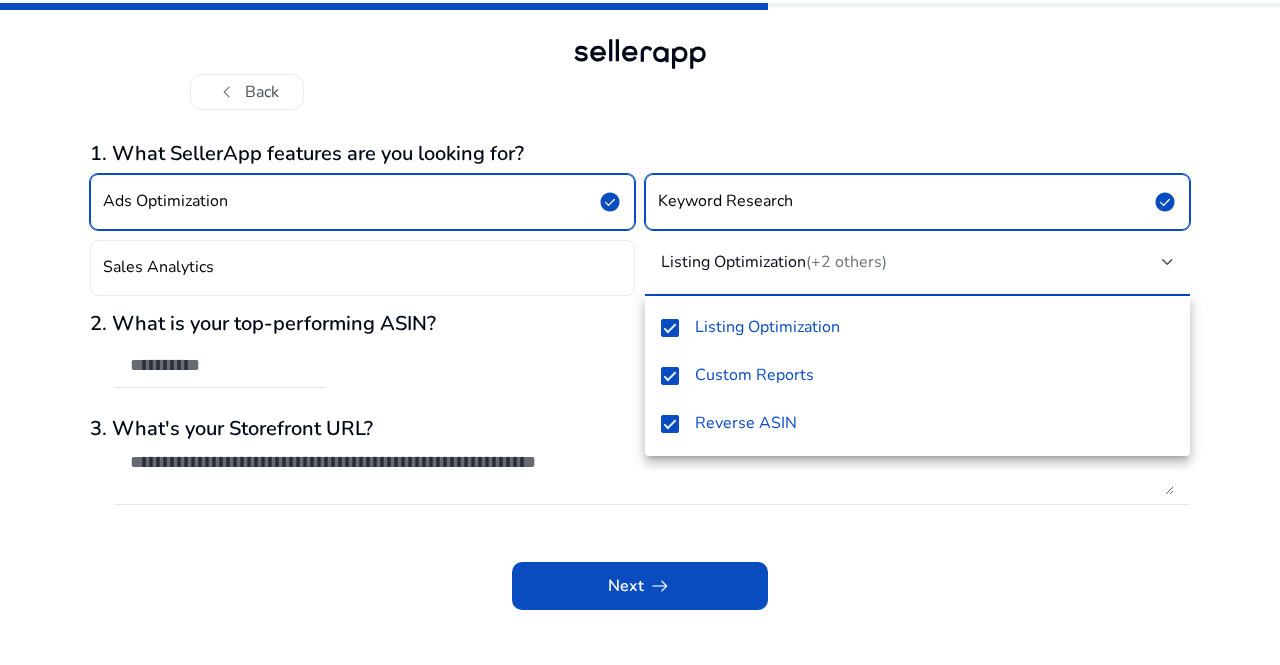 click at bounding box center (640, 332) 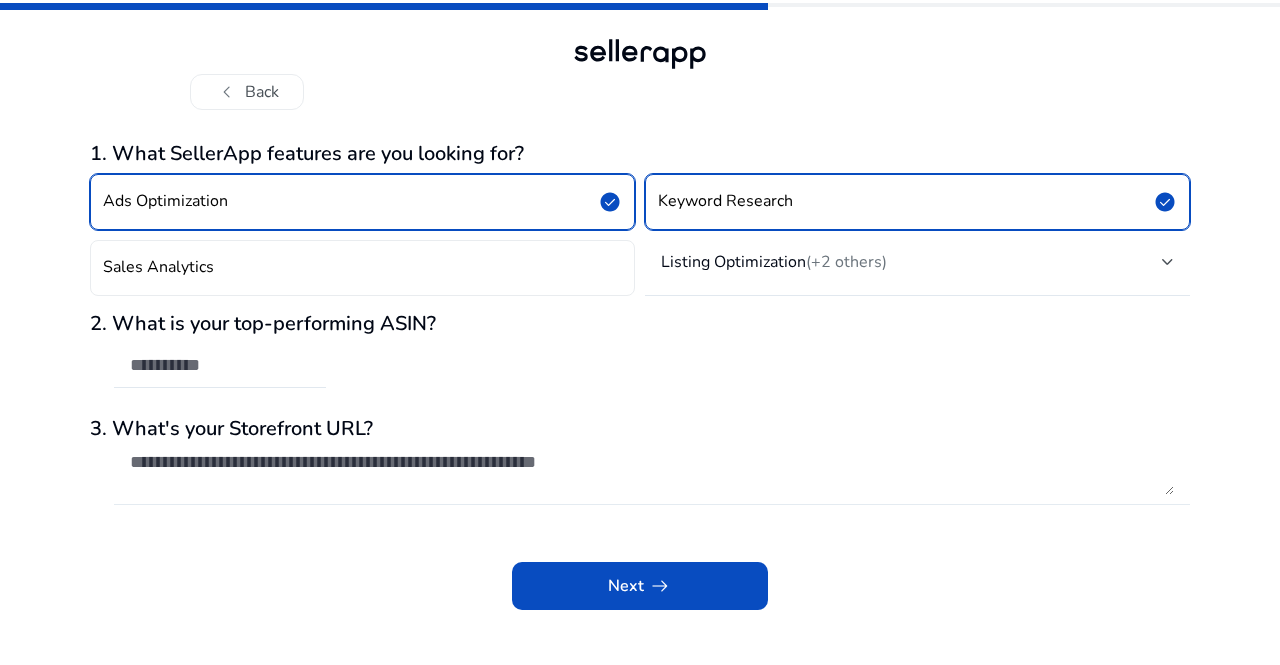 click 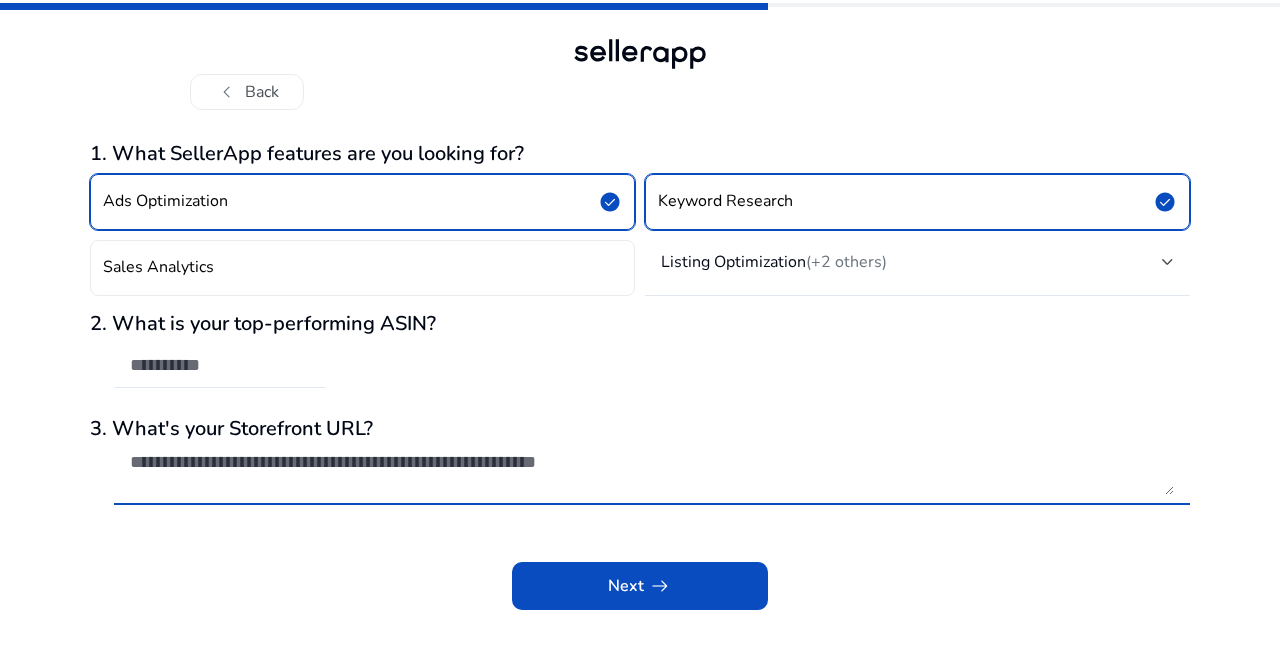 click at bounding box center (652, 473) 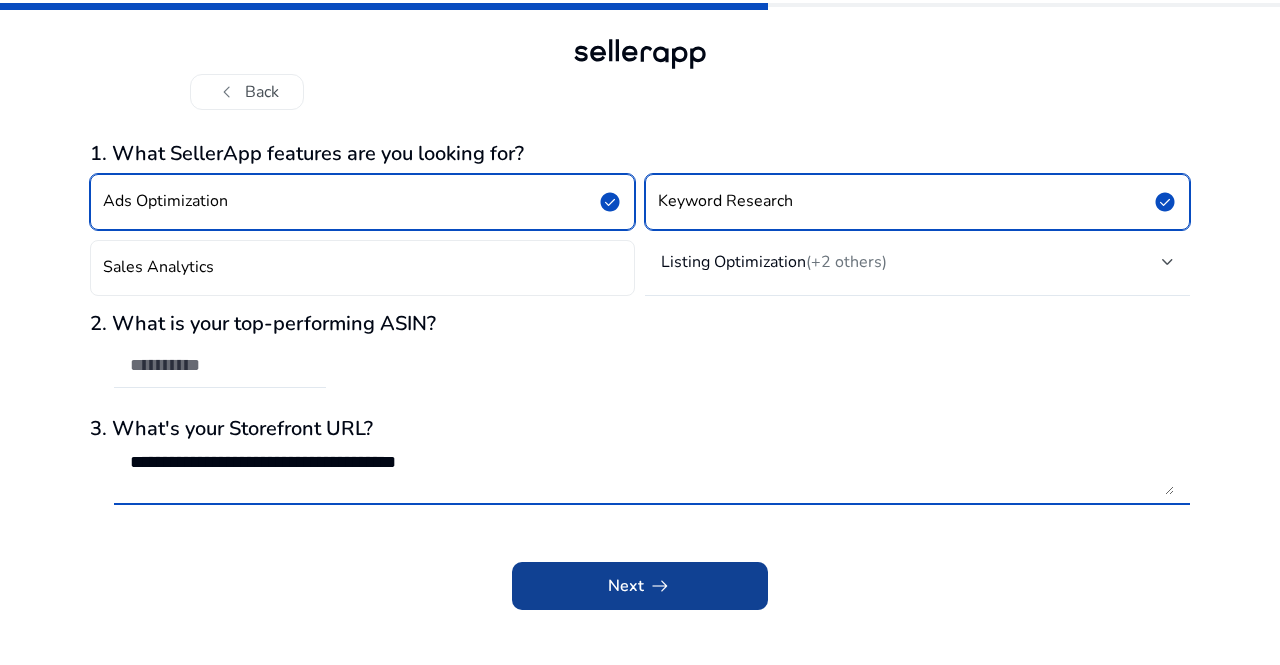 type on "**********" 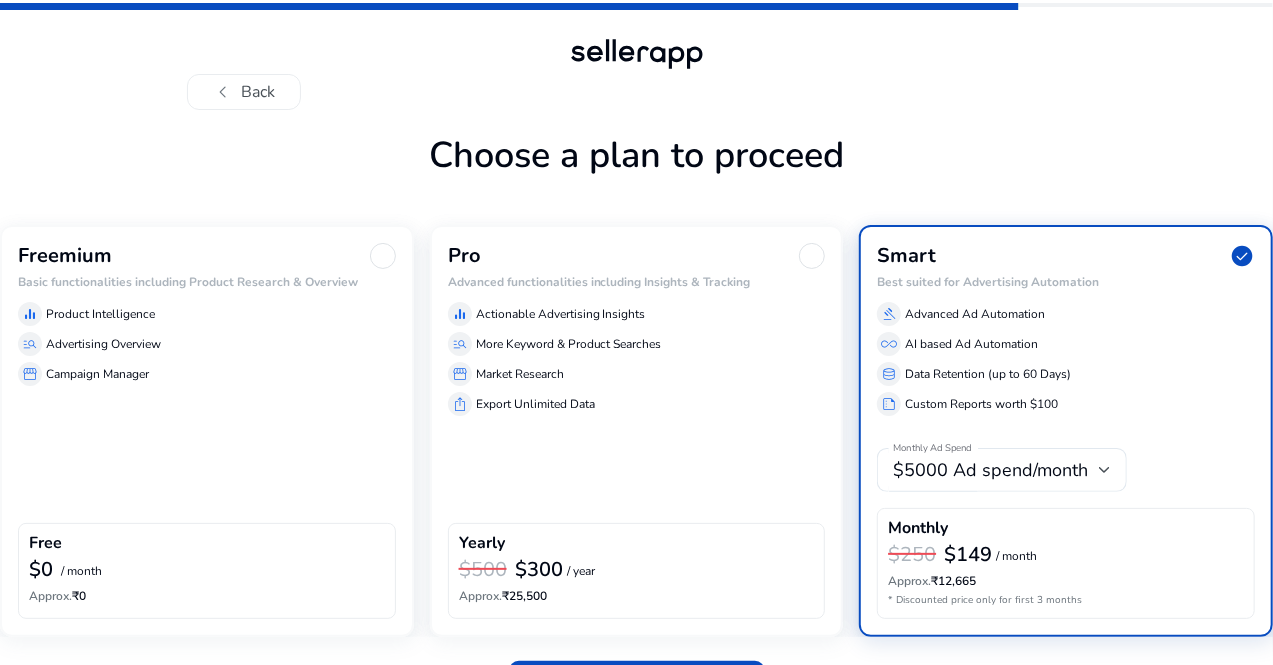 click on "Freemium Basic functionalities including Product Research & Overview  equalizer  Product Intelligence  manage_search  Advertising Overview  storefront  Campaign Manager  Free  $0  / month  Approx.  ₹0" 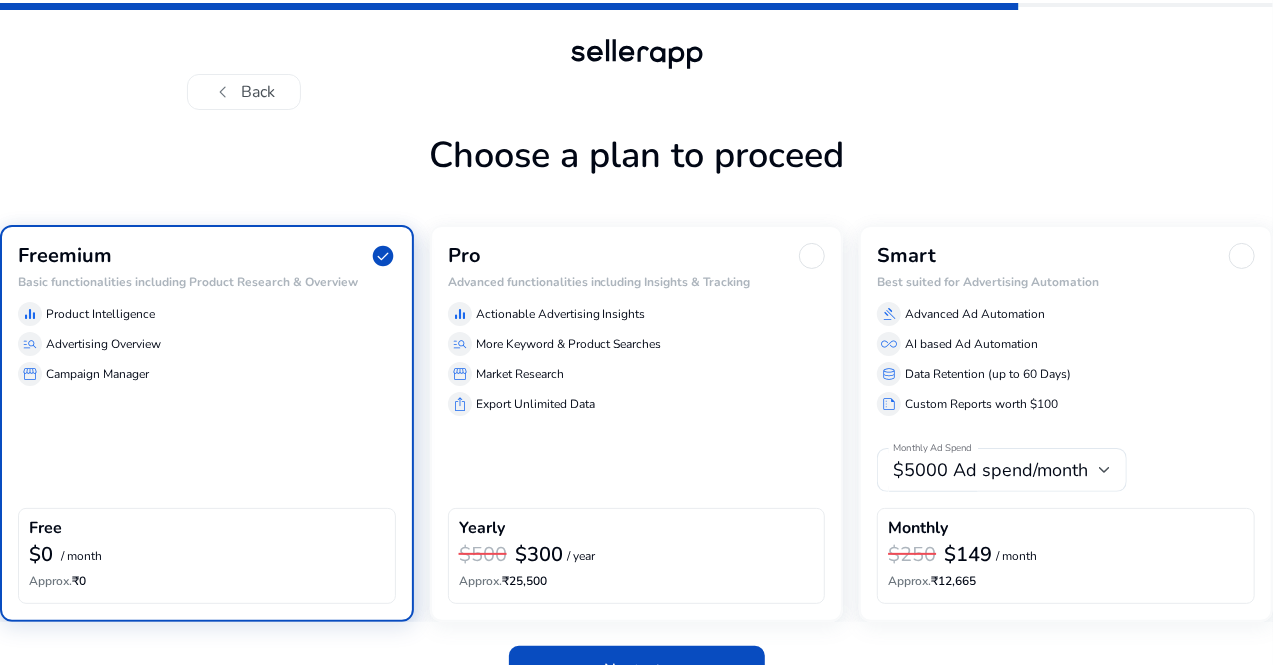 scroll, scrollTop: 44, scrollLeft: 0, axis: vertical 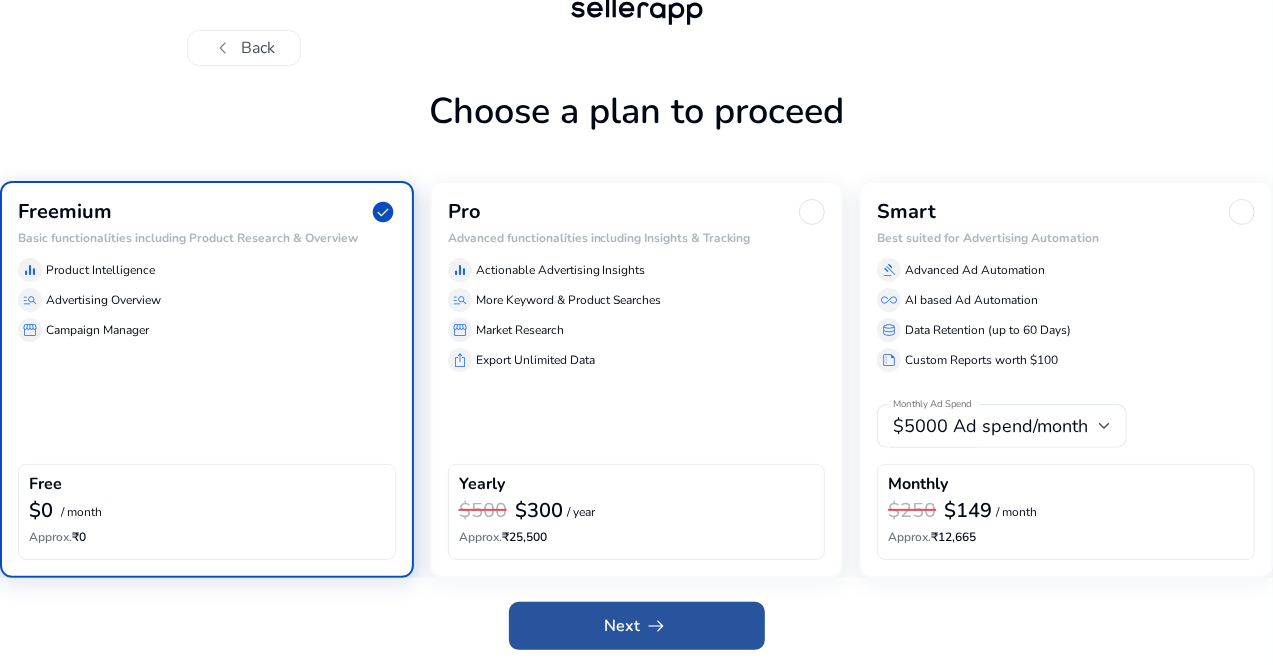 click 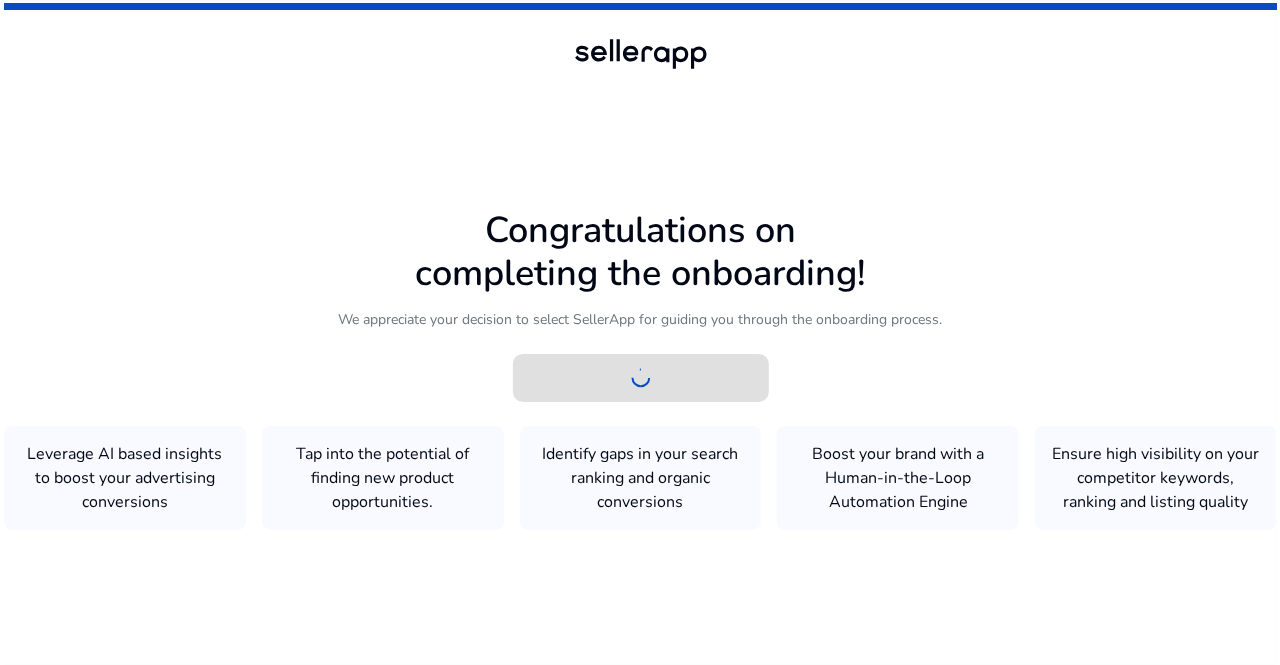 scroll, scrollTop: 0, scrollLeft: 0, axis: both 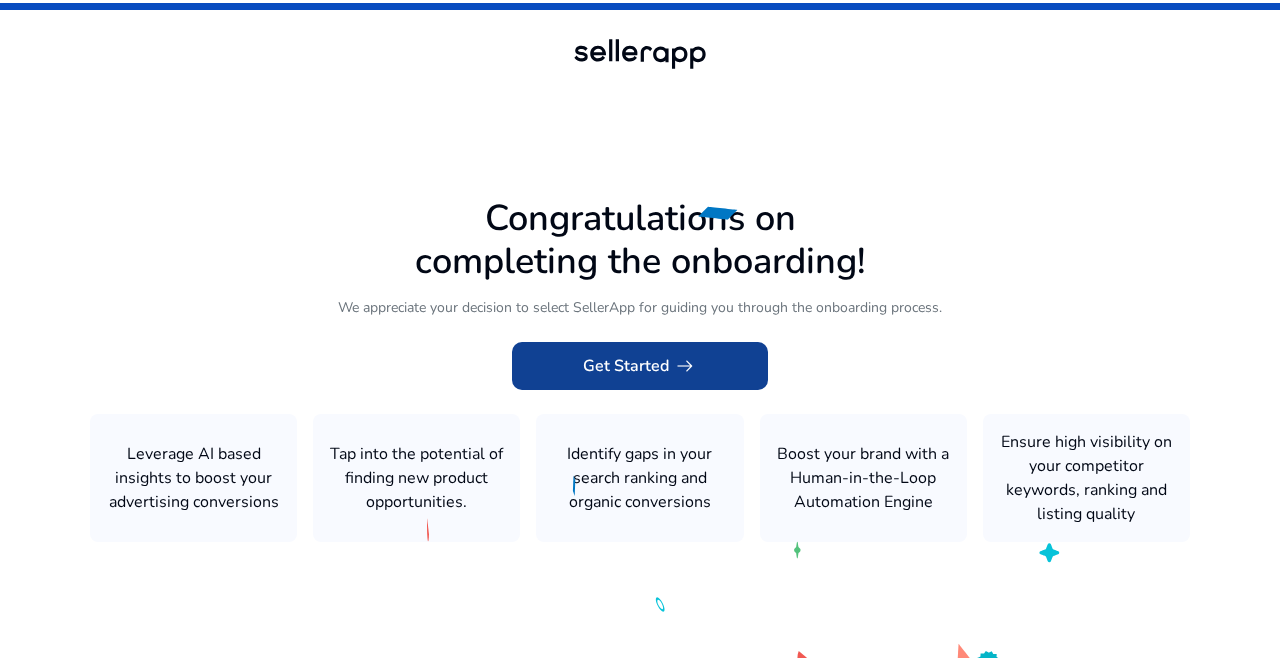 click on "Get Started   arrow_right_alt" 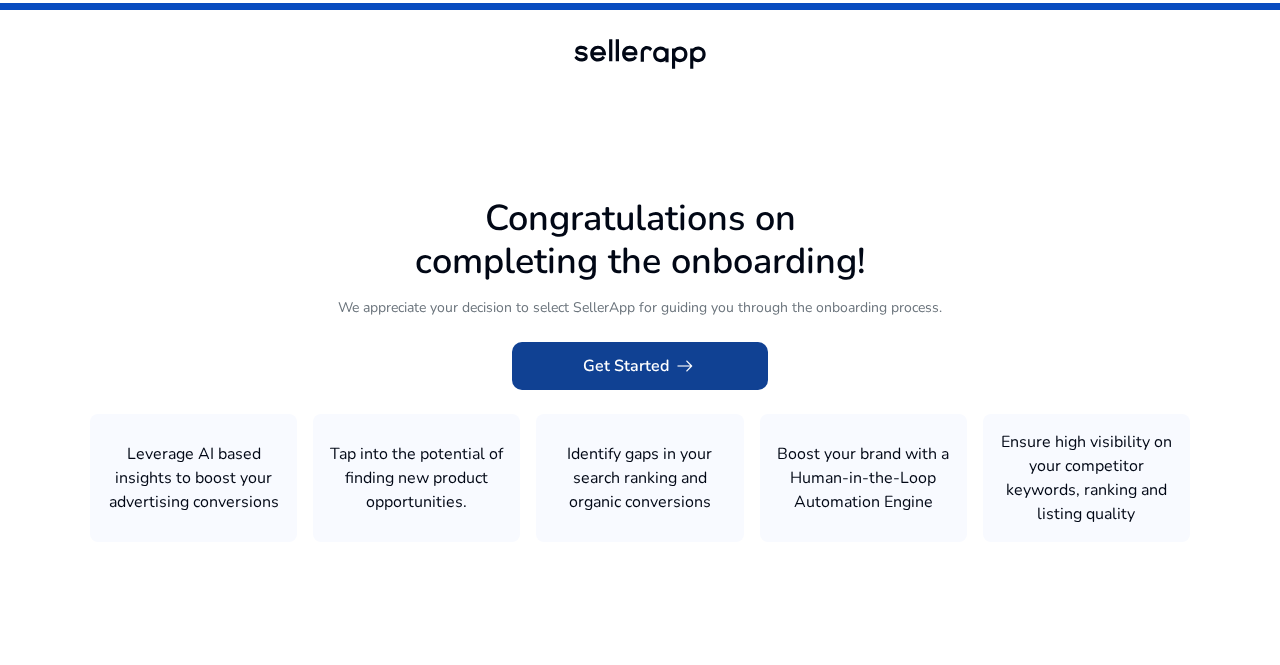 click on "Get Started   arrow_right_alt" 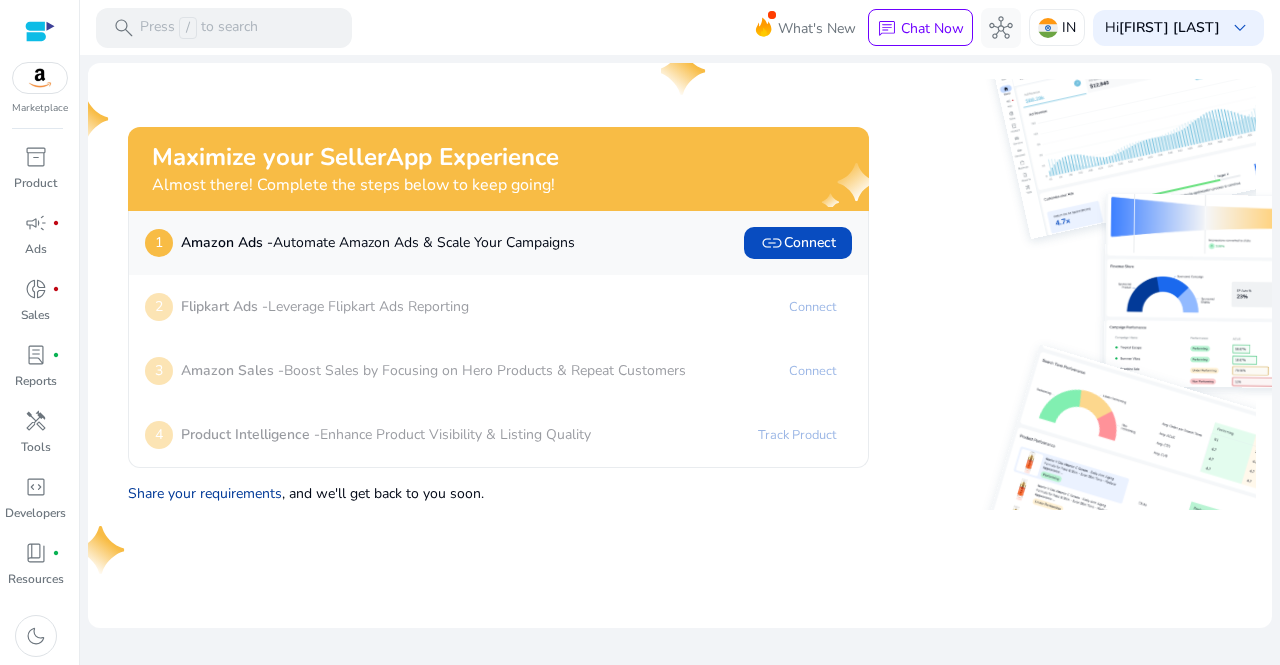 click on "Share your requirements" 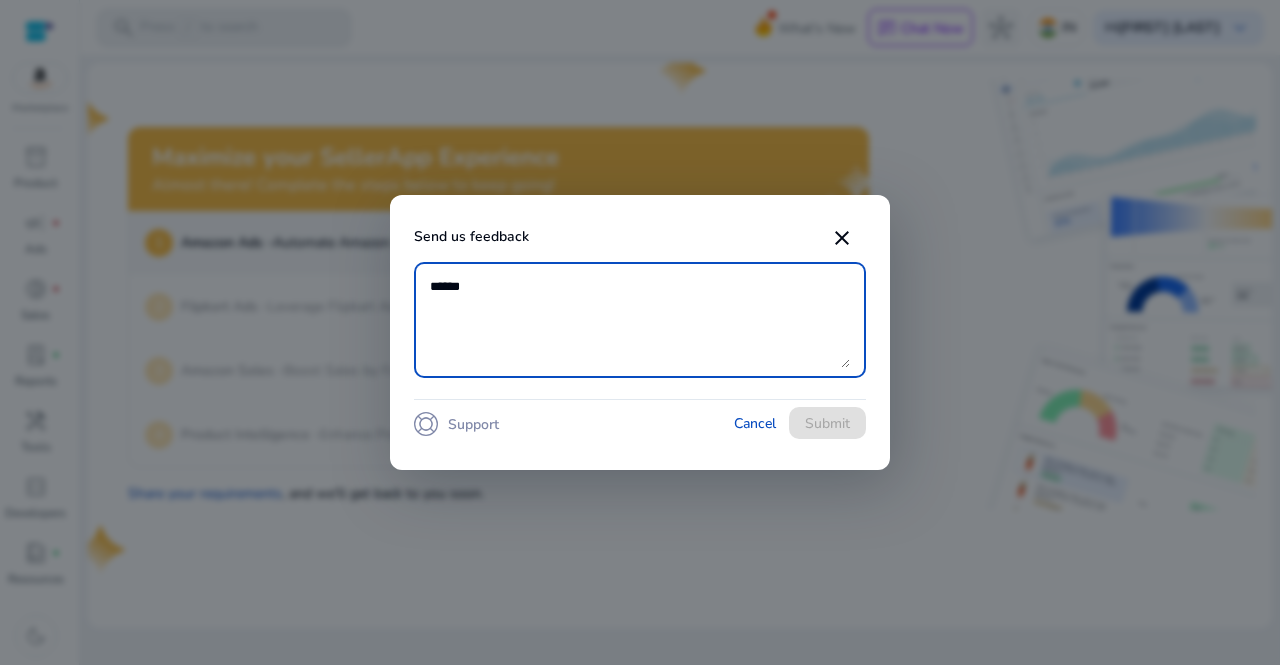 click at bounding box center (640, 320) 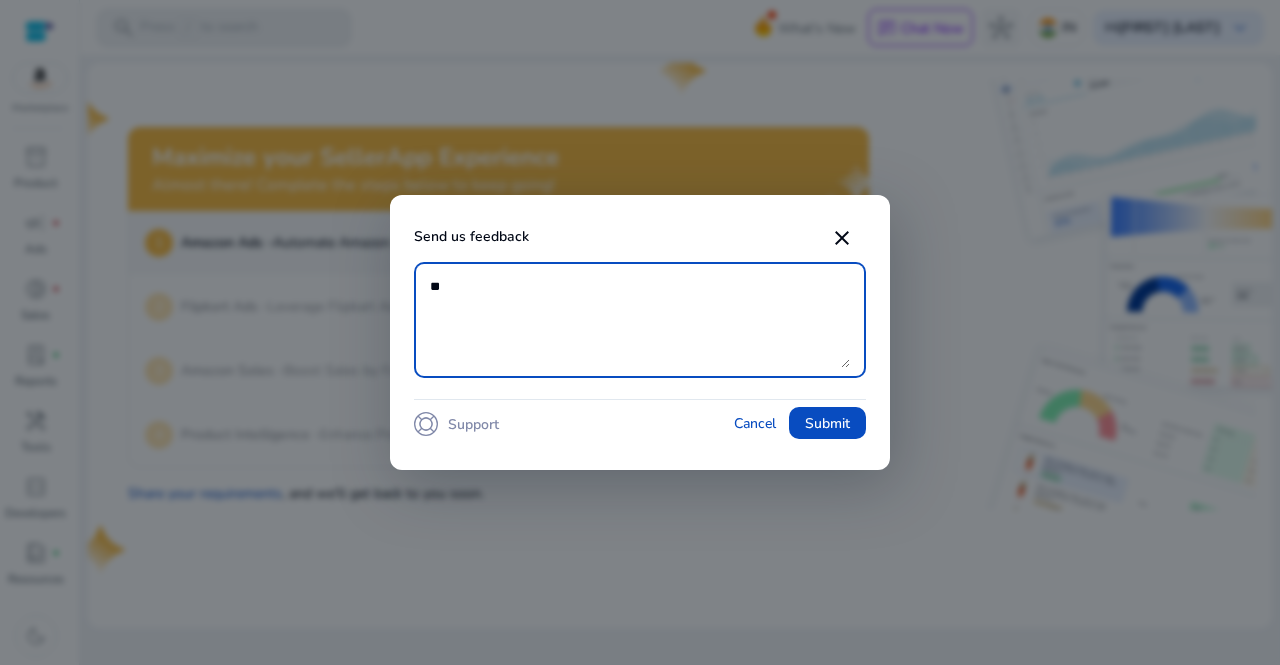 type on "*" 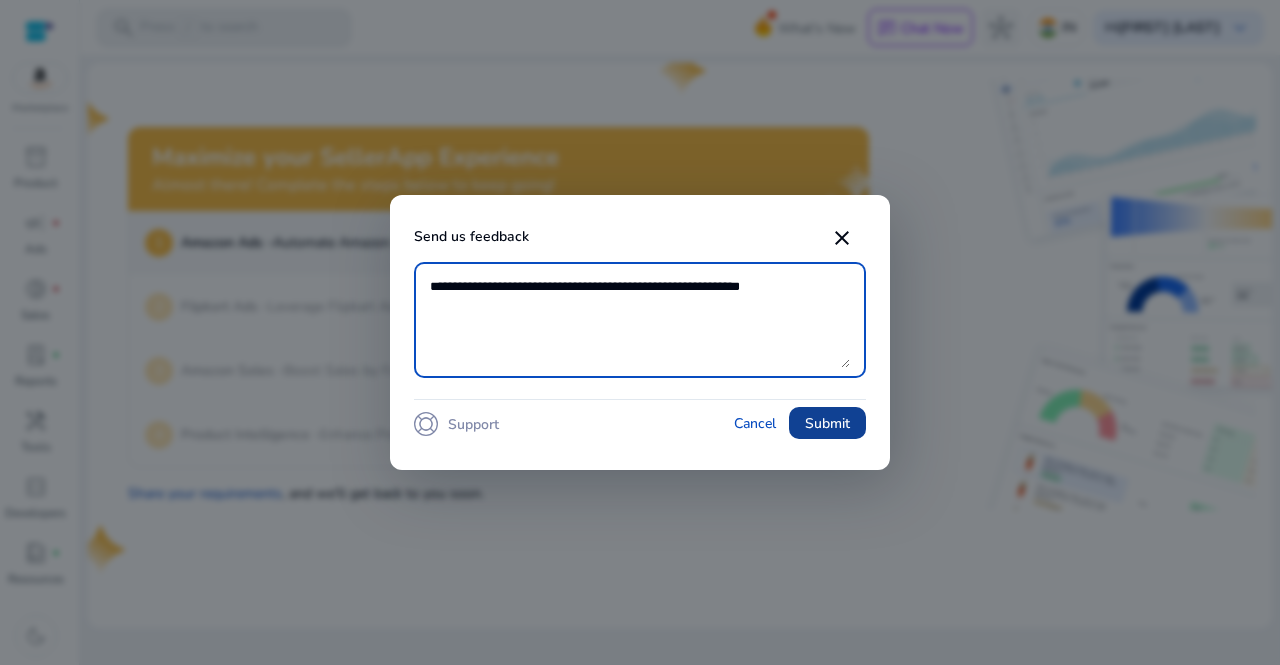 type on "**********" 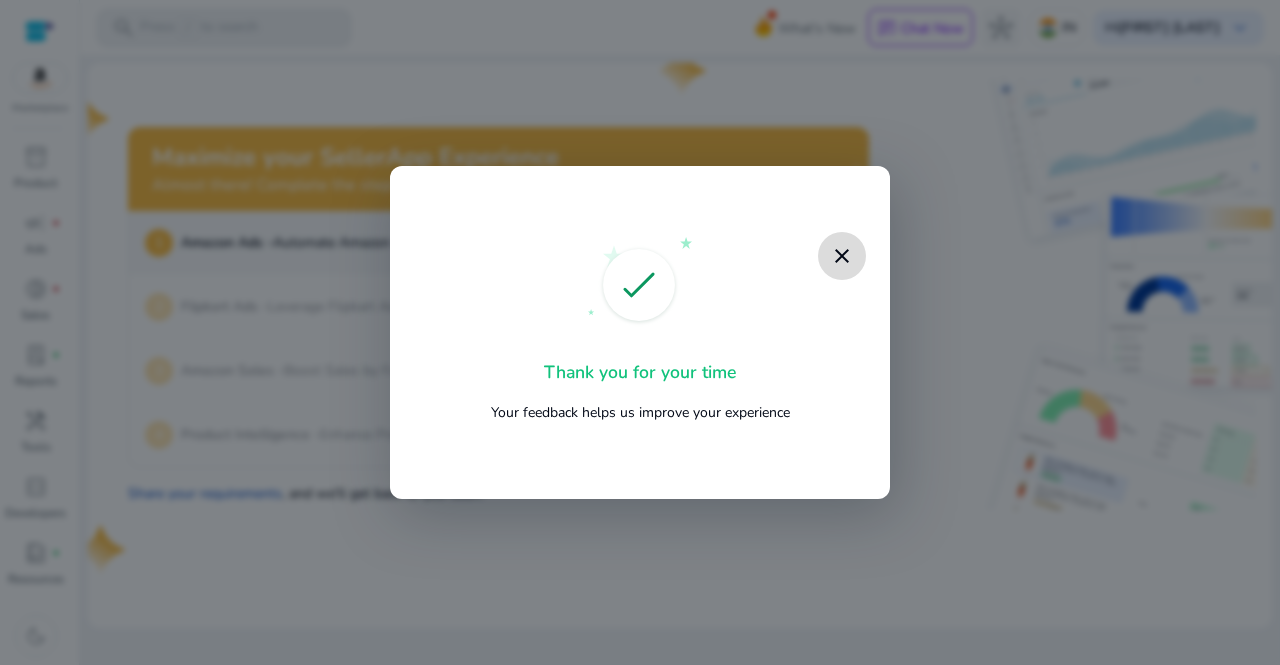 click at bounding box center [842, 256] 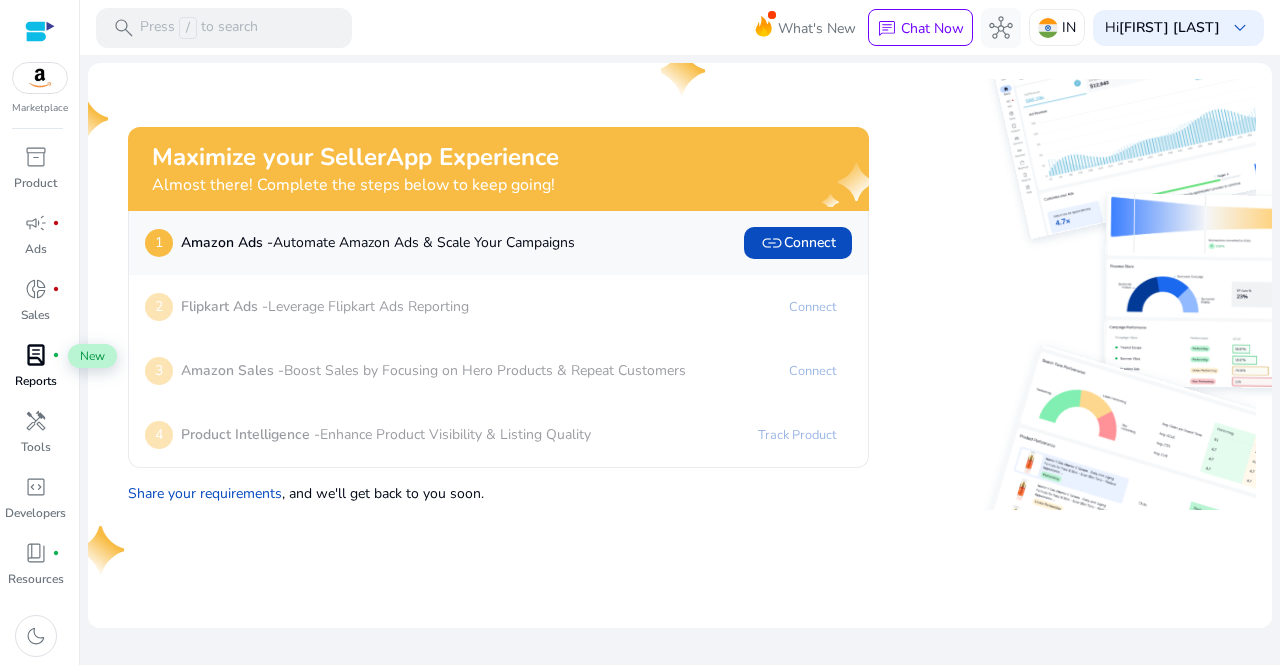 click on "lab_profile" at bounding box center [36, 355] 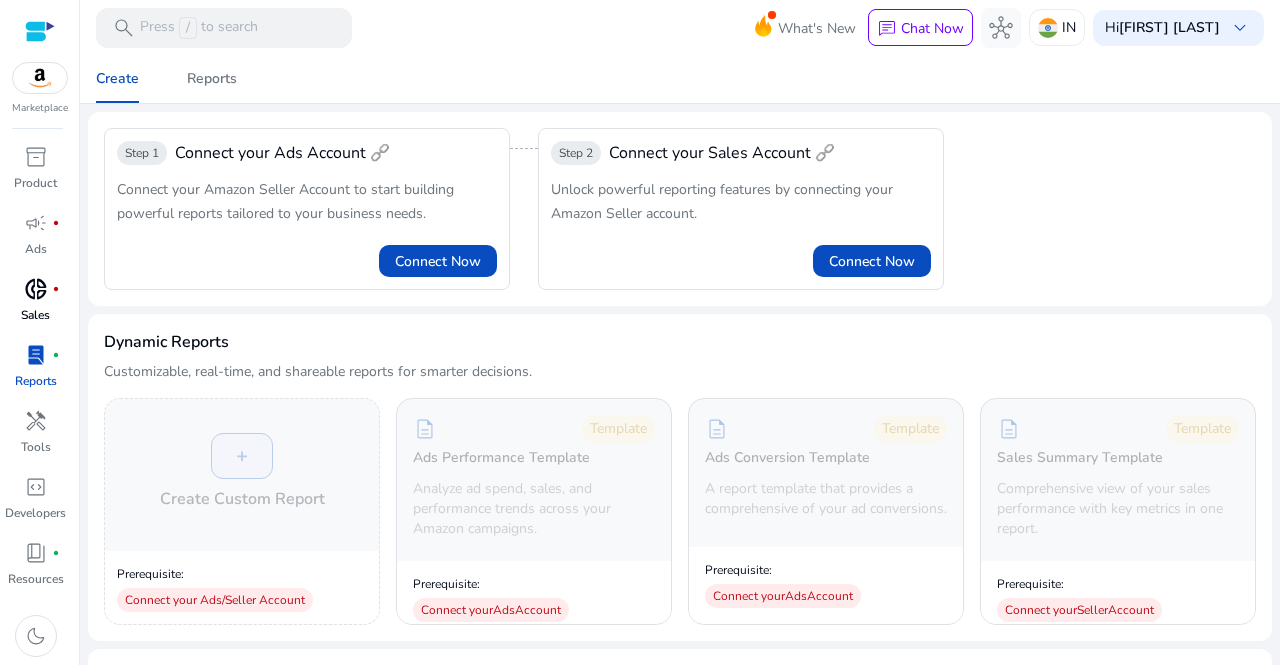 scroll, scrollTop: 0, scrollLeft: 0, axis: both 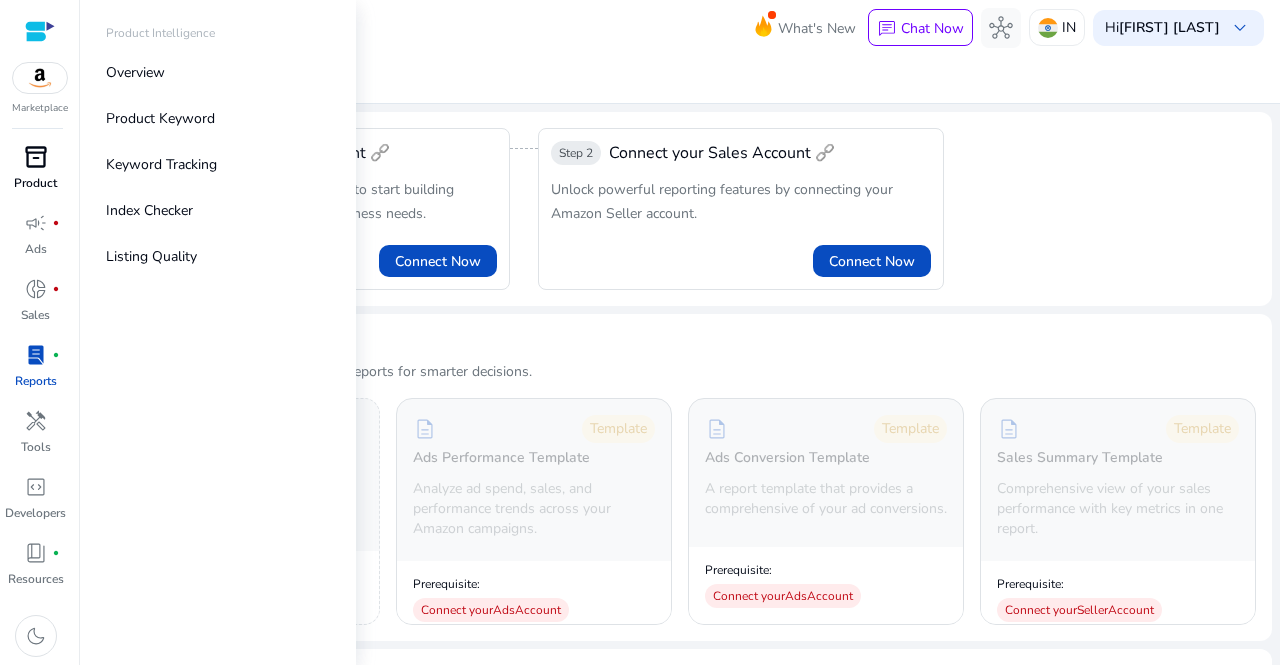 click on "inventory_2" at bounding box center [36, 157] 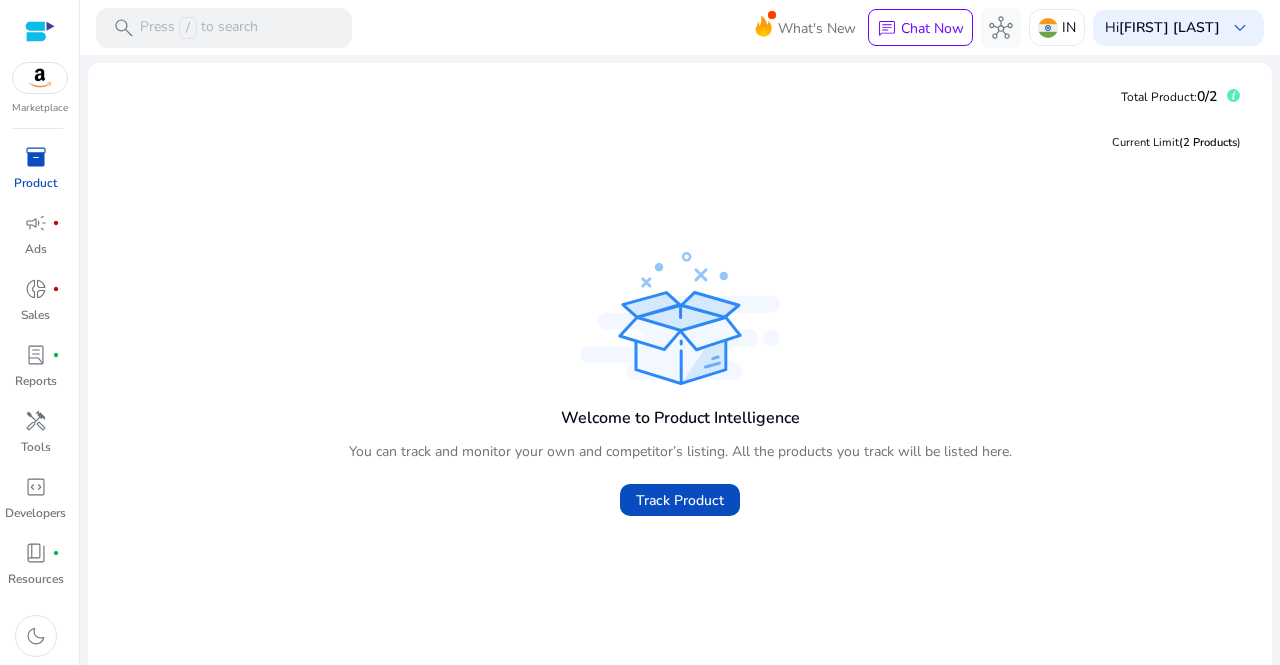 click on "Marketplace" at bounding box center (40, 108) 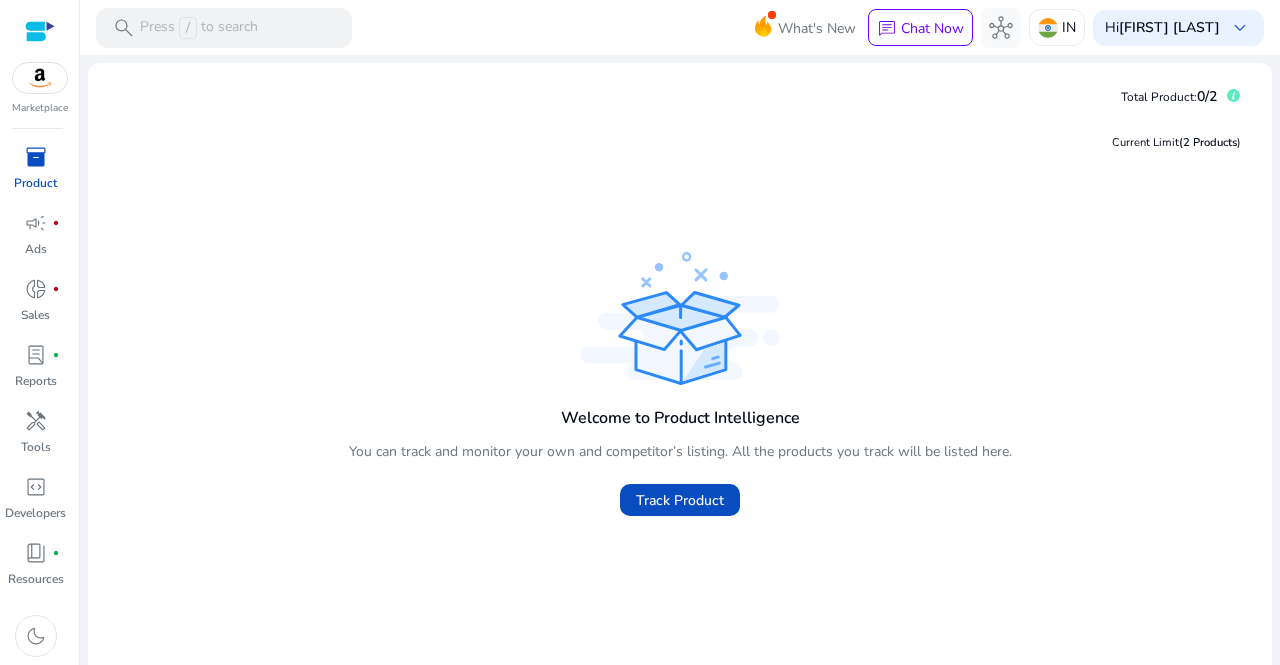 click at bounding box center (40, 78) 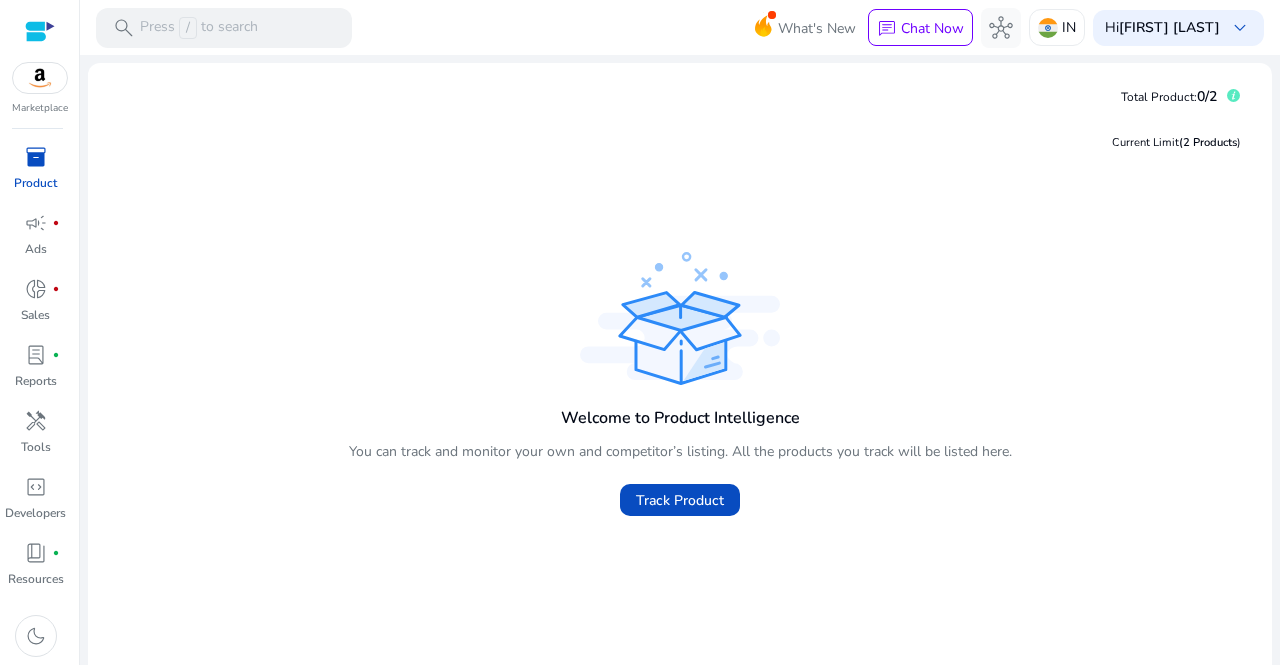 click on "Marketplace" at bounding box center [40, 108] 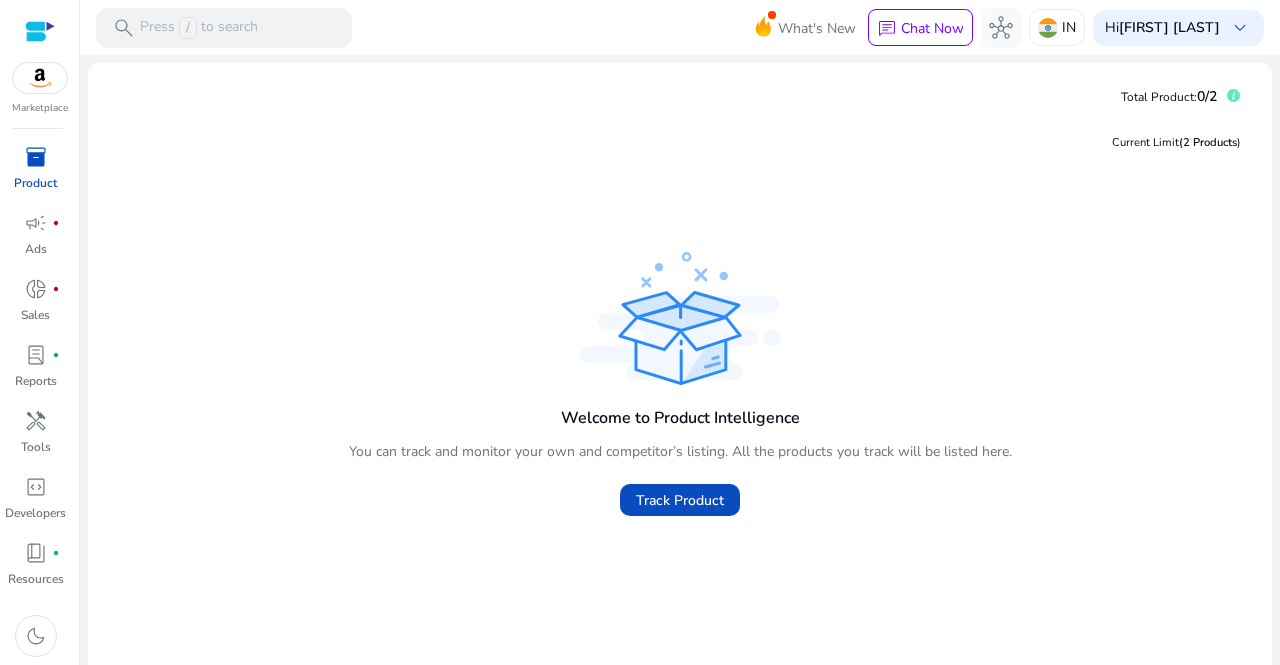click at bounding box center [40, 78] 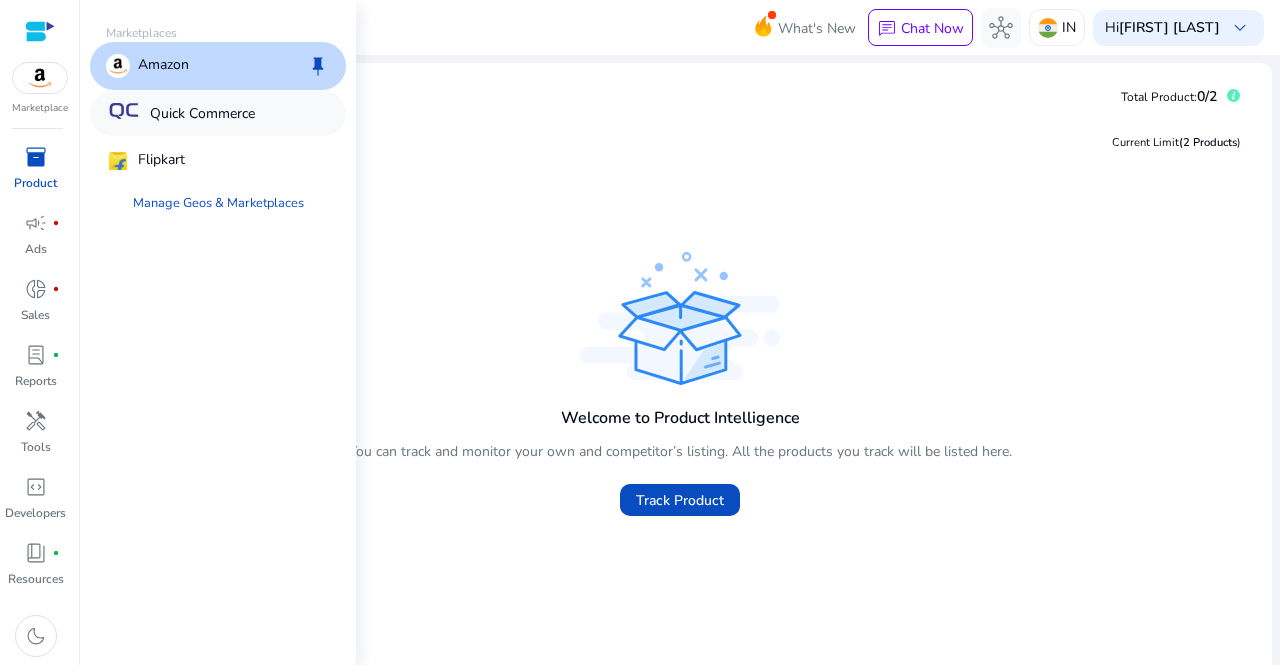 click on "Quick Commerce" at bounding box center (202, 113) 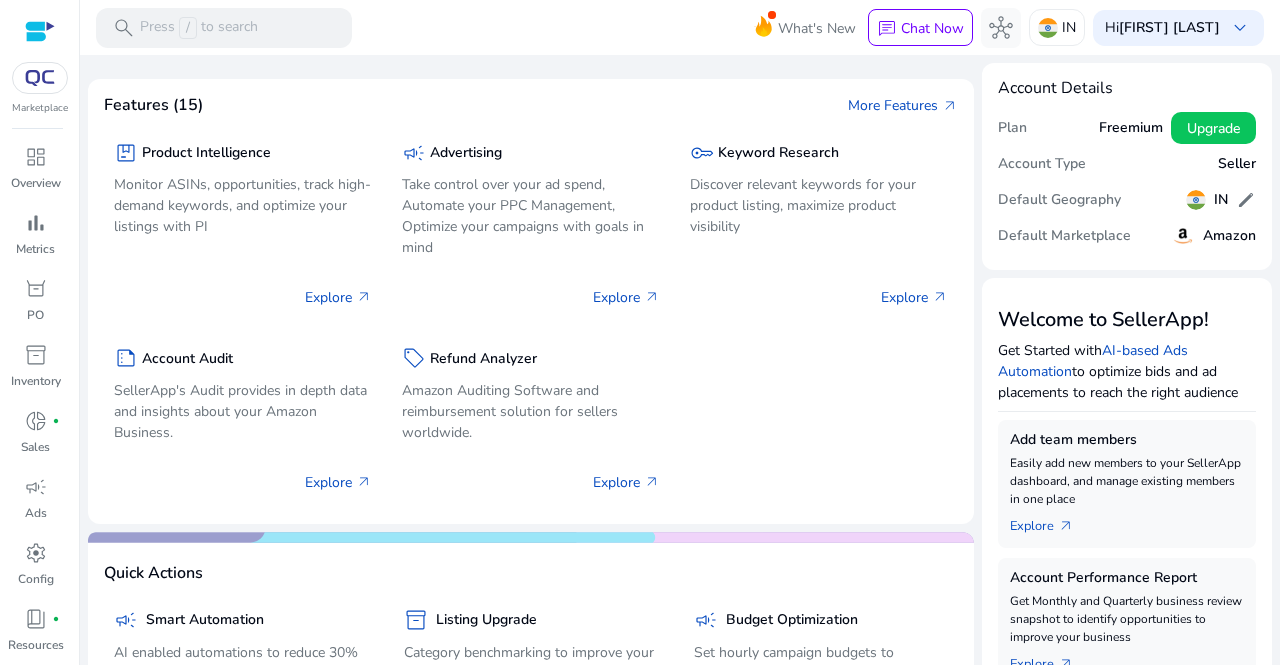 click on "Amazon" 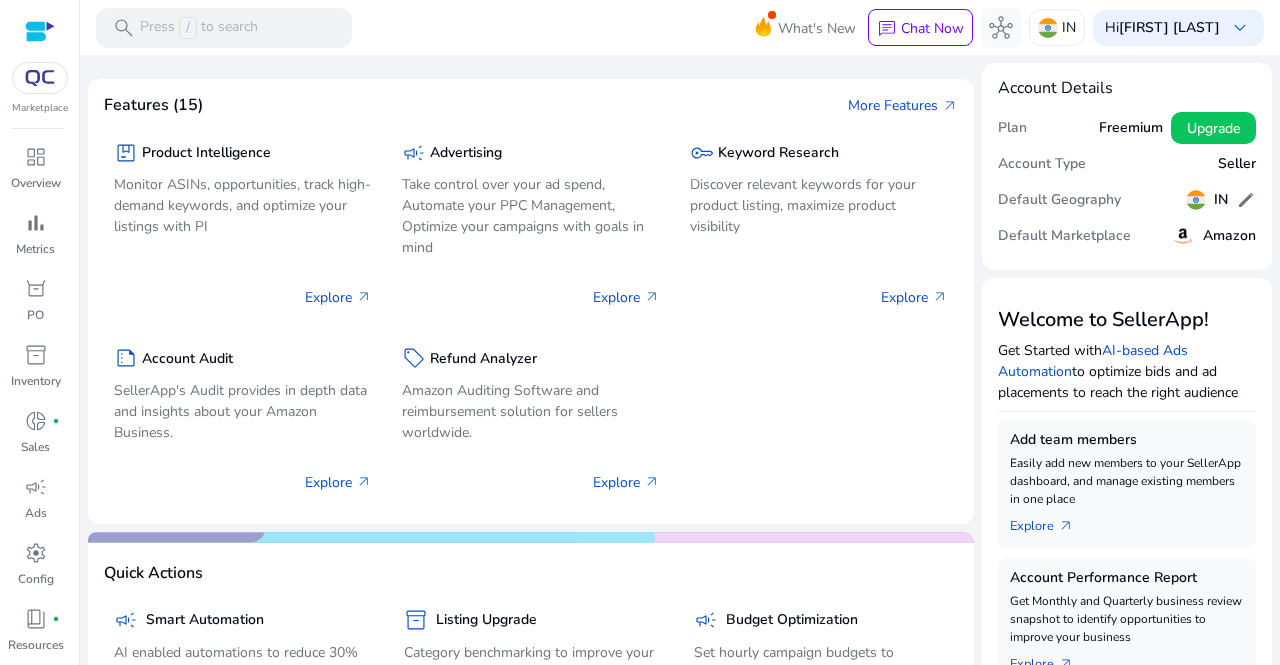 click 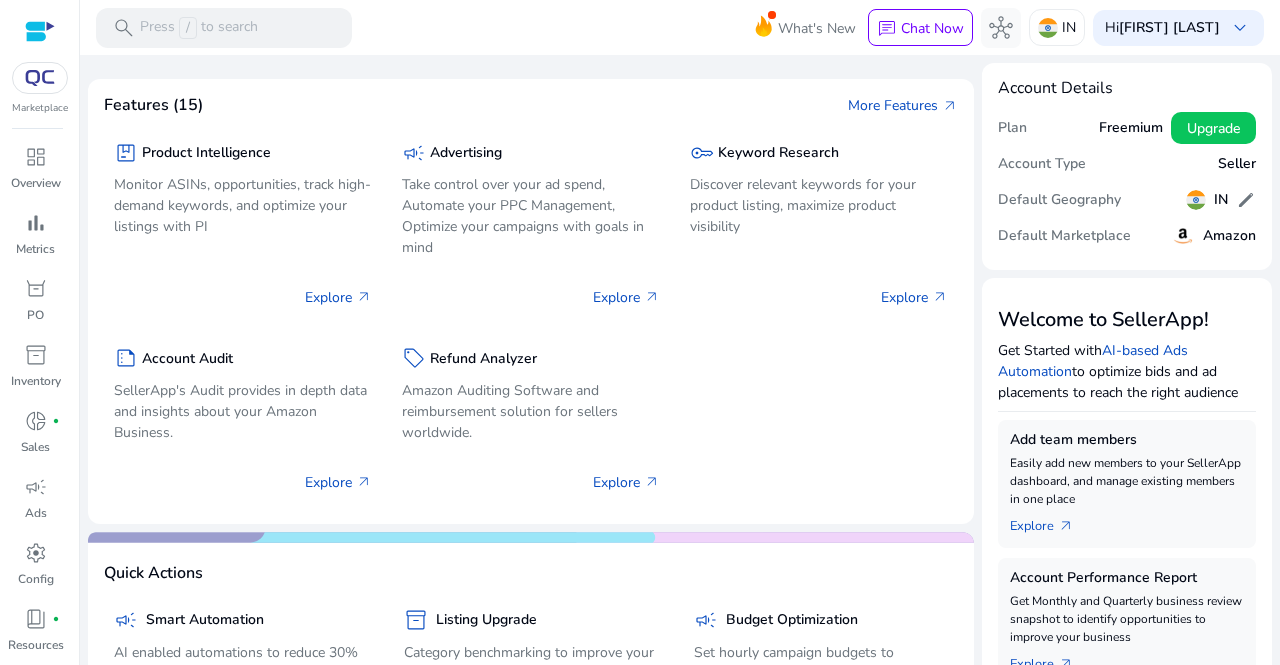 click 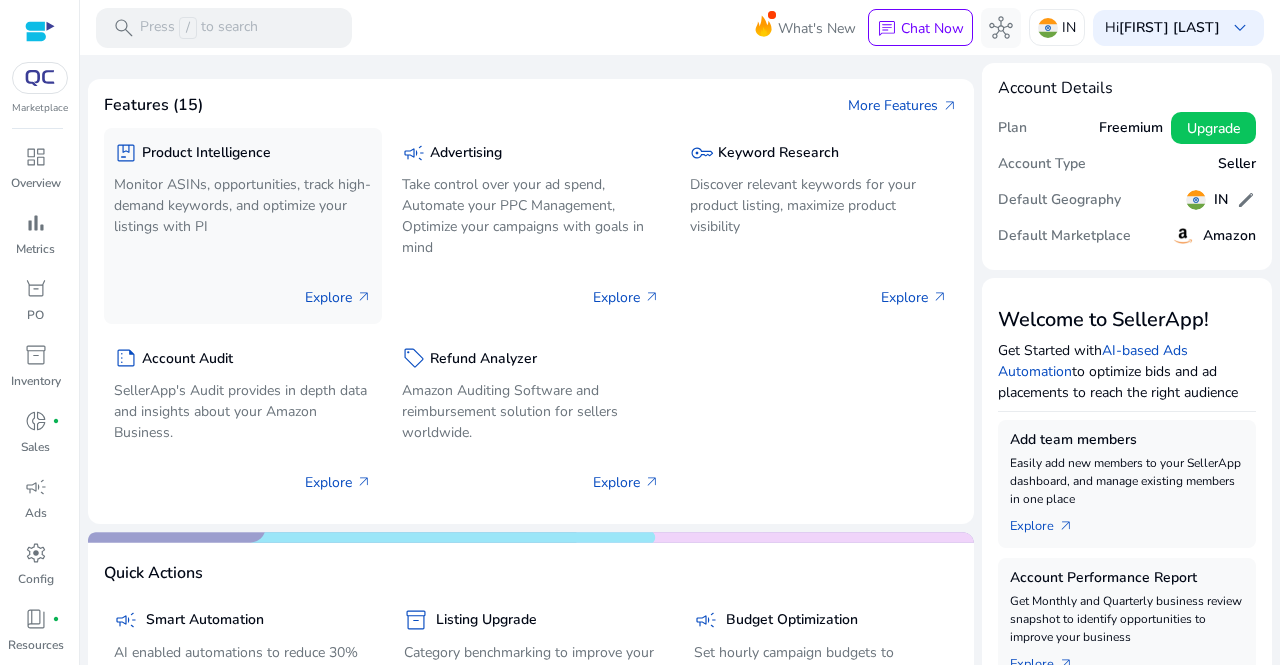 click on "Monitor ASINs, opportunities, track high-demand keywords, and optimize your listings with PI" 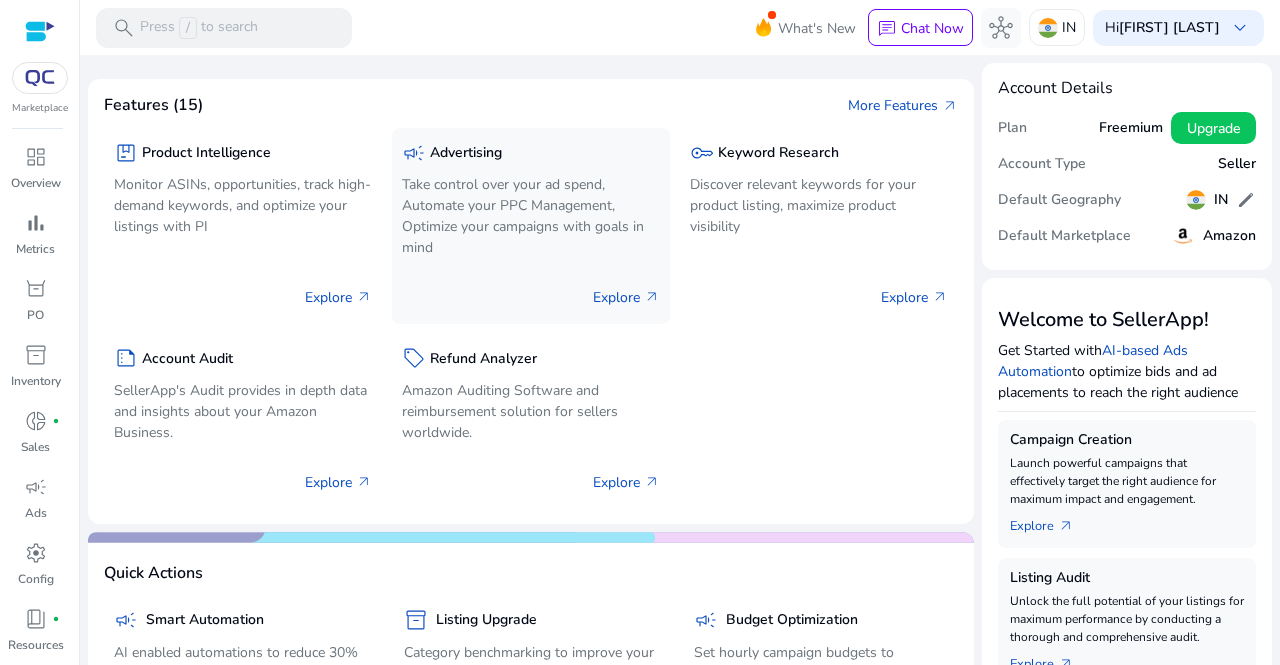 click on "campaign  Advertising Take control over your ad spend, Automate your PPC Management, Optimize your campaigns with goals in mind  Explore   arrow_outward" 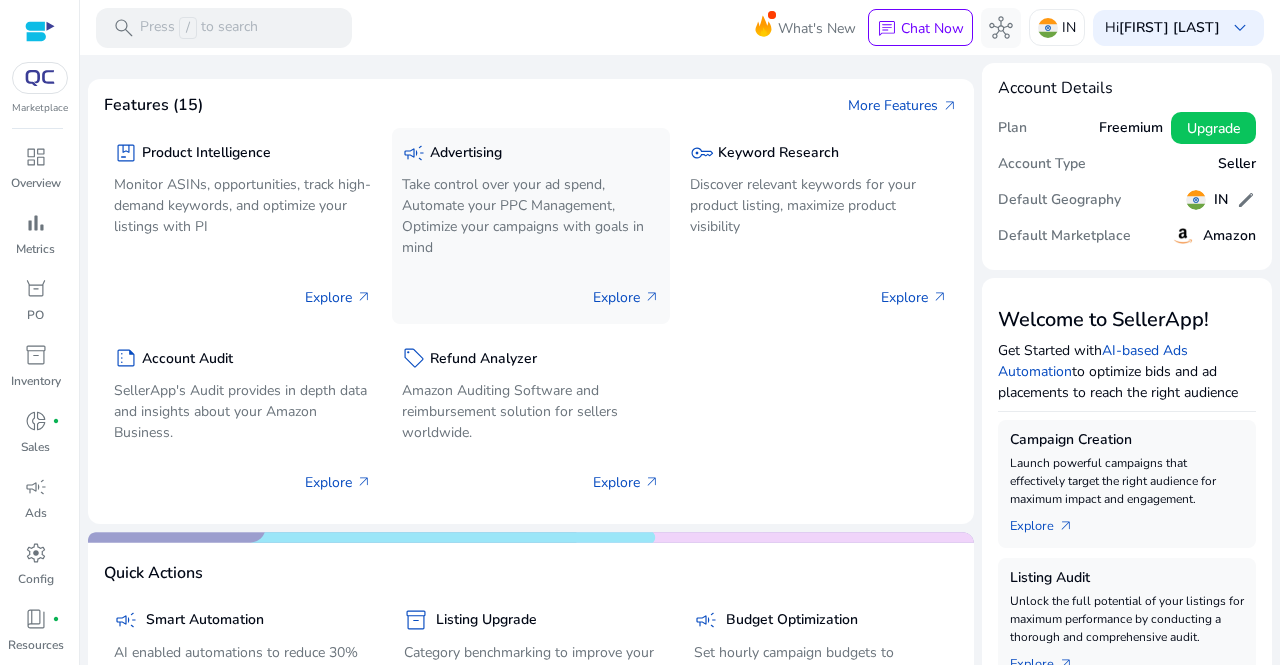 click on "Take control over your ad spend, Automate your PPC Management, Optimize your campaigns with goals in mind" 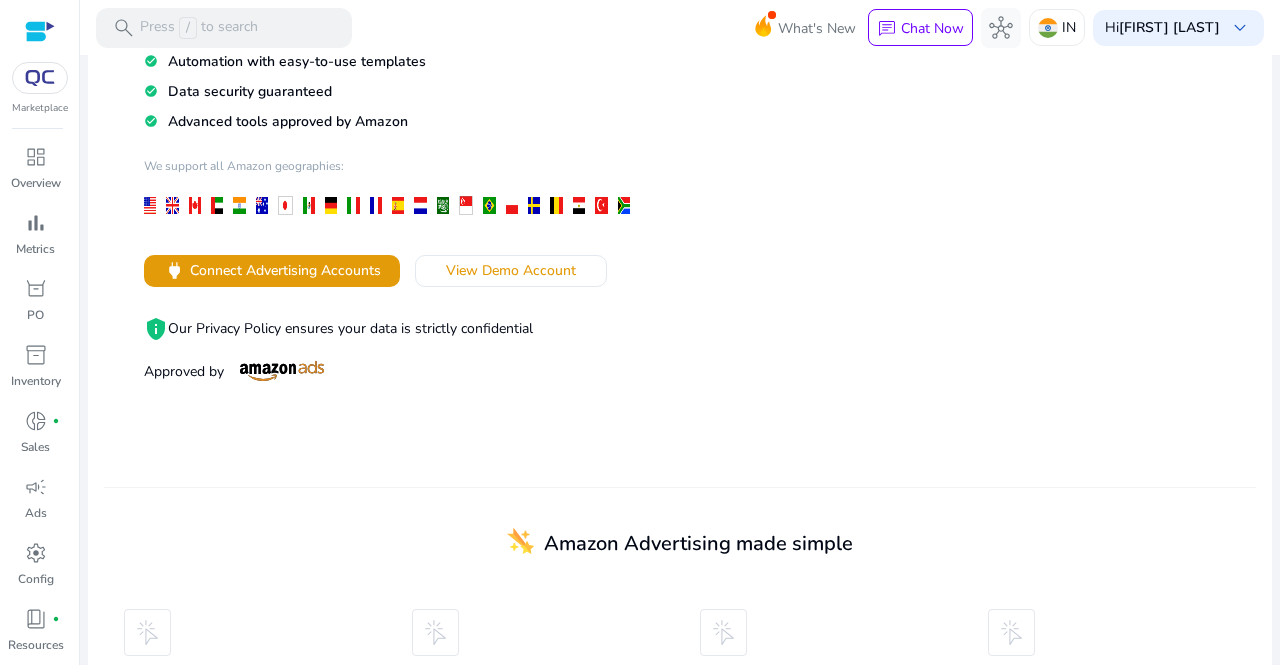 scroll, scrollTop: 0, scrollLeft: 0, axis: both 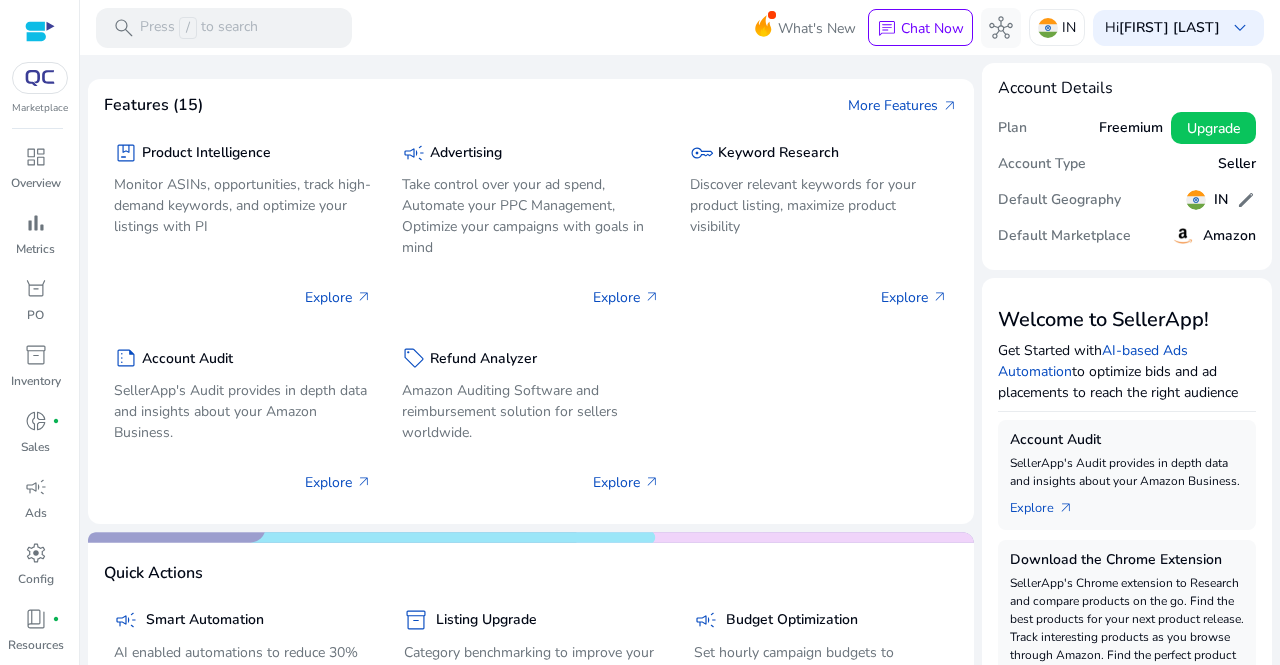 click at bounding box center [40, 78] 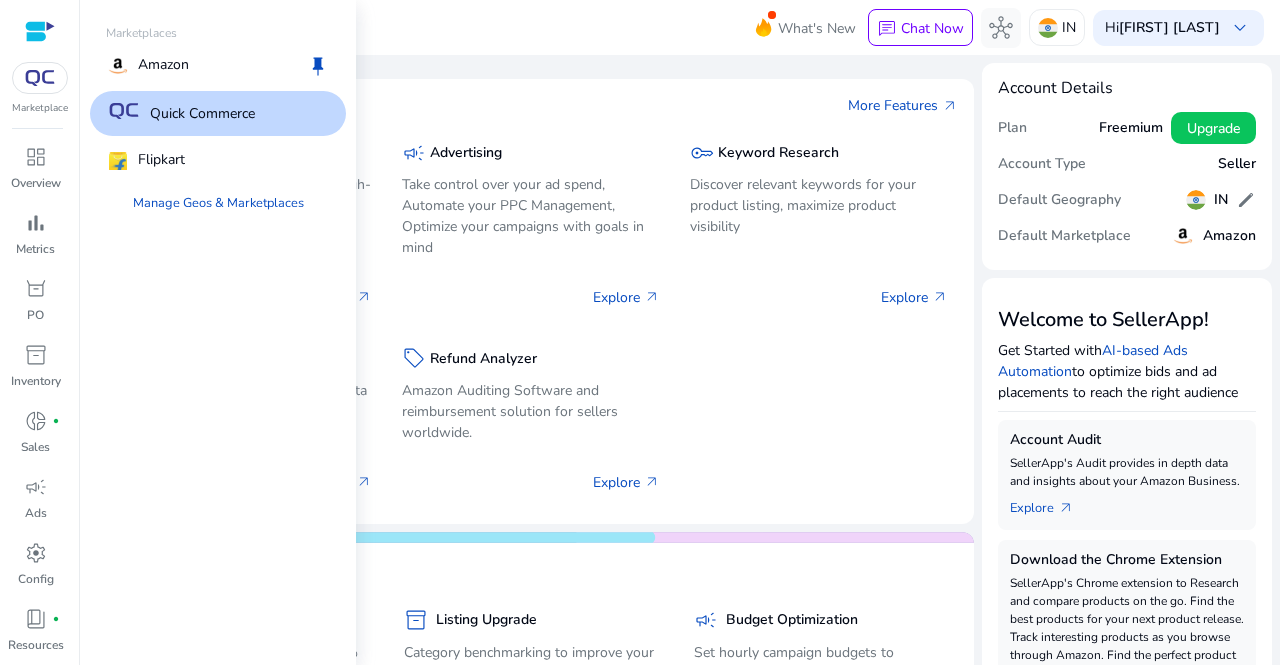 click on "Quick Commerce" at bounding box center (202, 113) 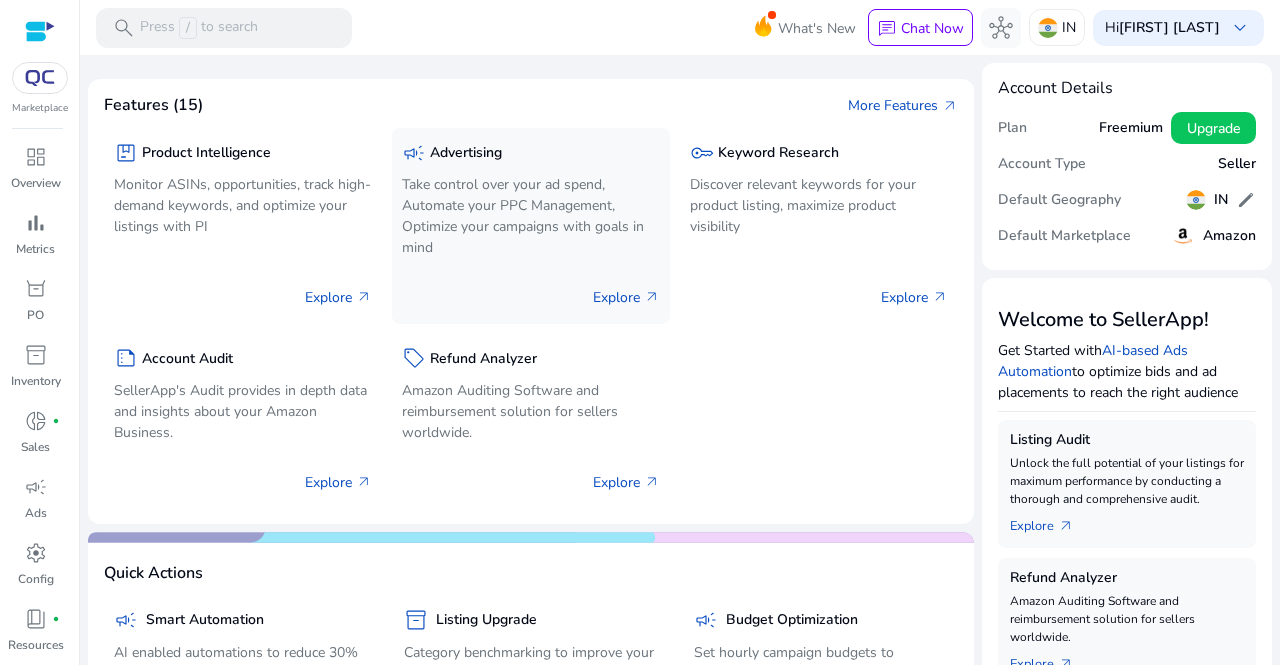 scroll, scrollTop: 400, scrollLeft: 0, axis: vertical 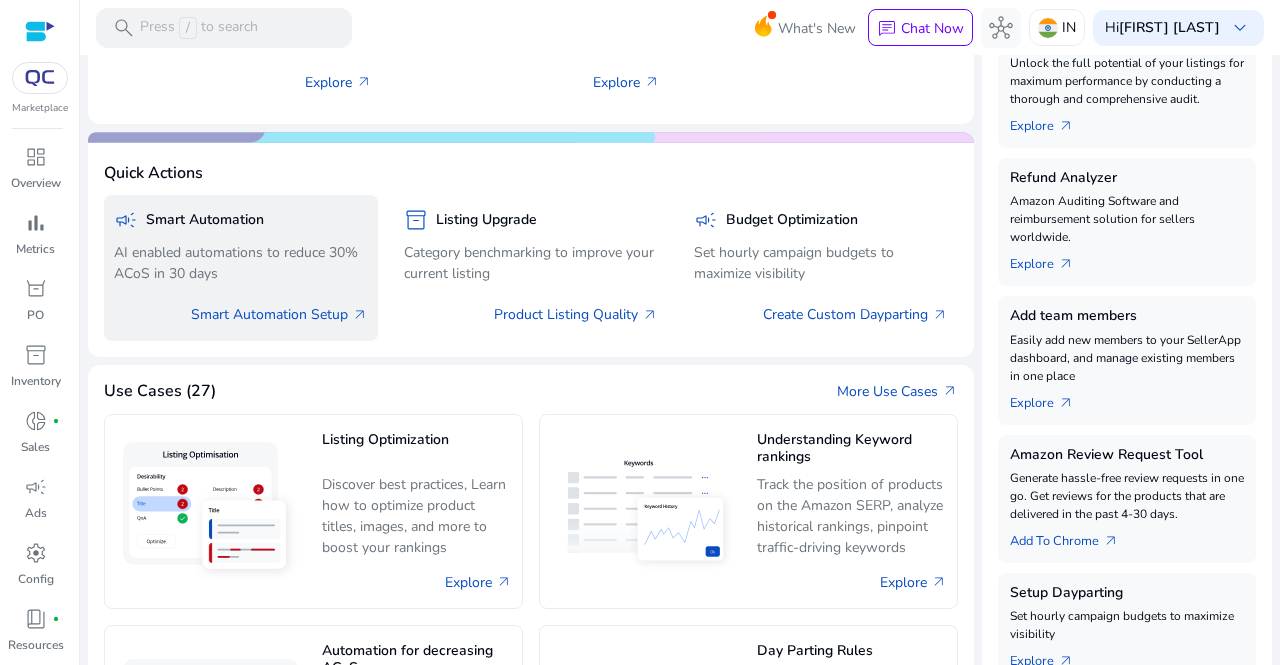 click on "campaign  Smart Automation AI enabled automations to reduce 30% ACoS in 30 days  Smart Automation Setup   arrow_outward" 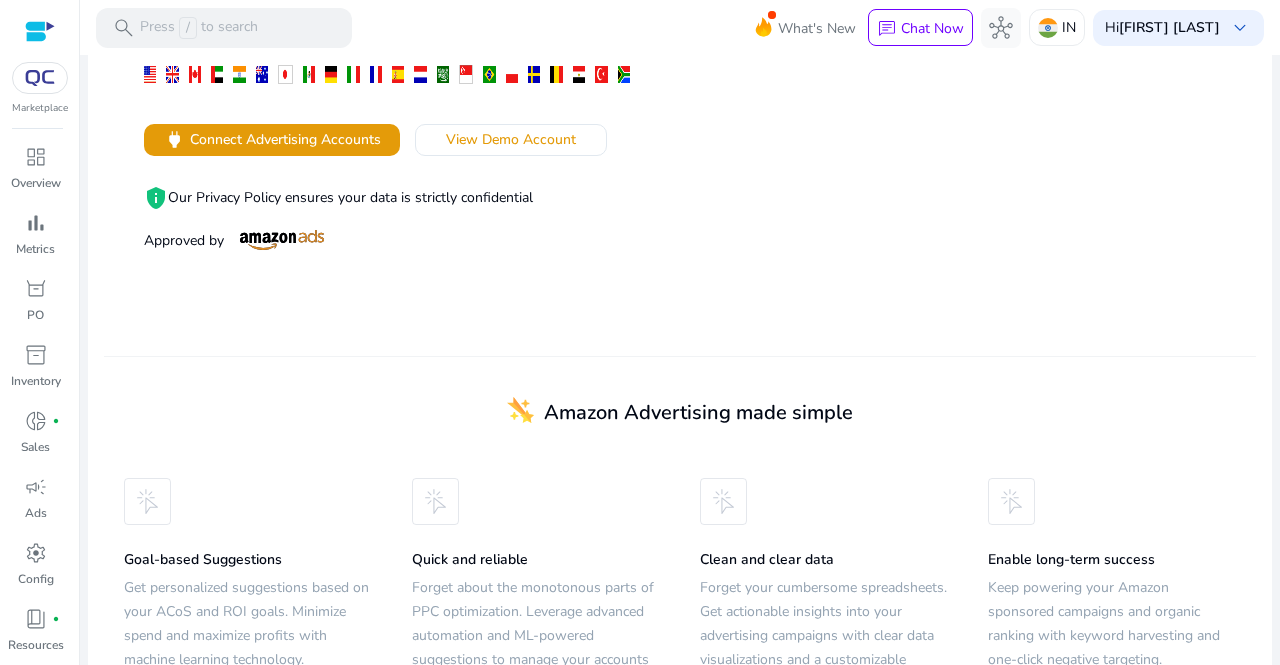scroll, scrollTop: 469, scrollLeft: 0, axis: vertical 